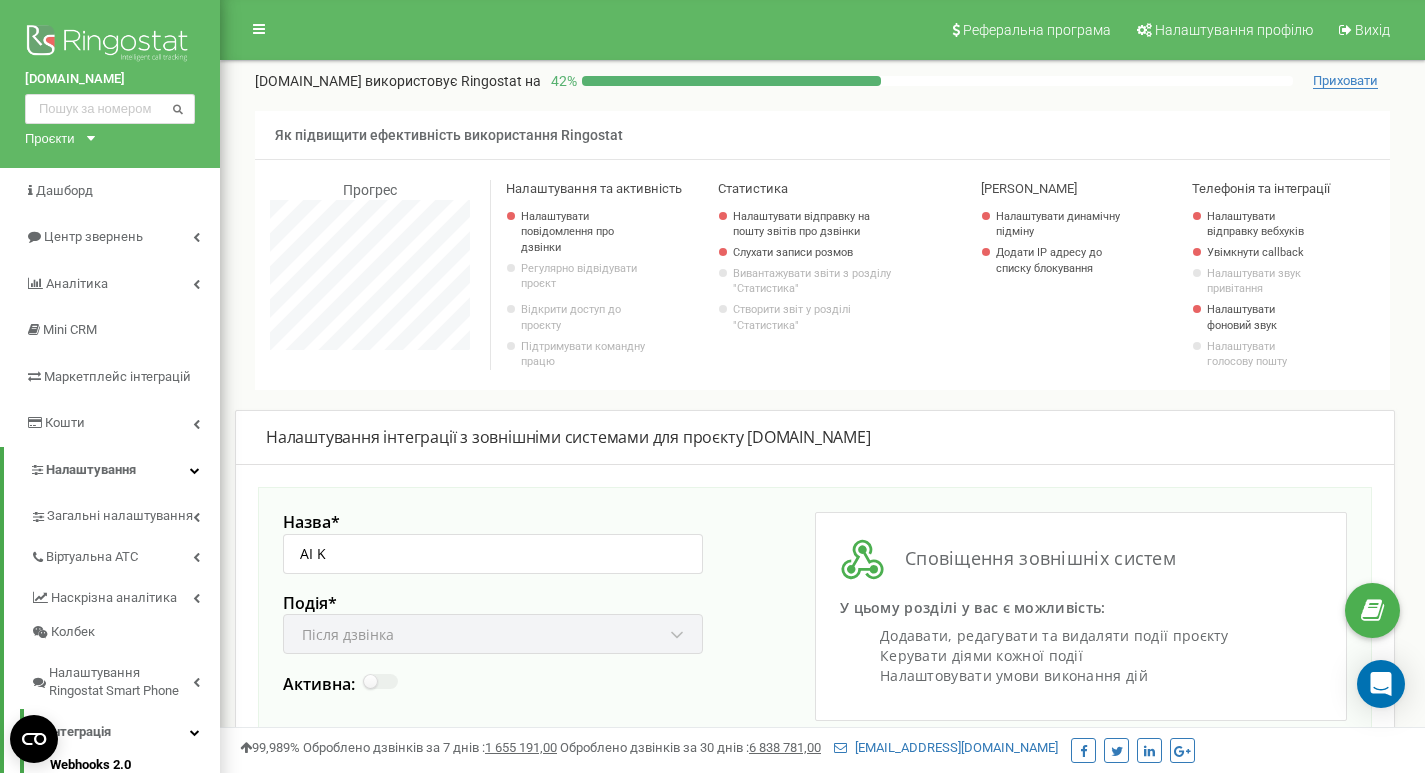 scroll, scrollTop: 244, scrollLeft: 0, axis: vertical 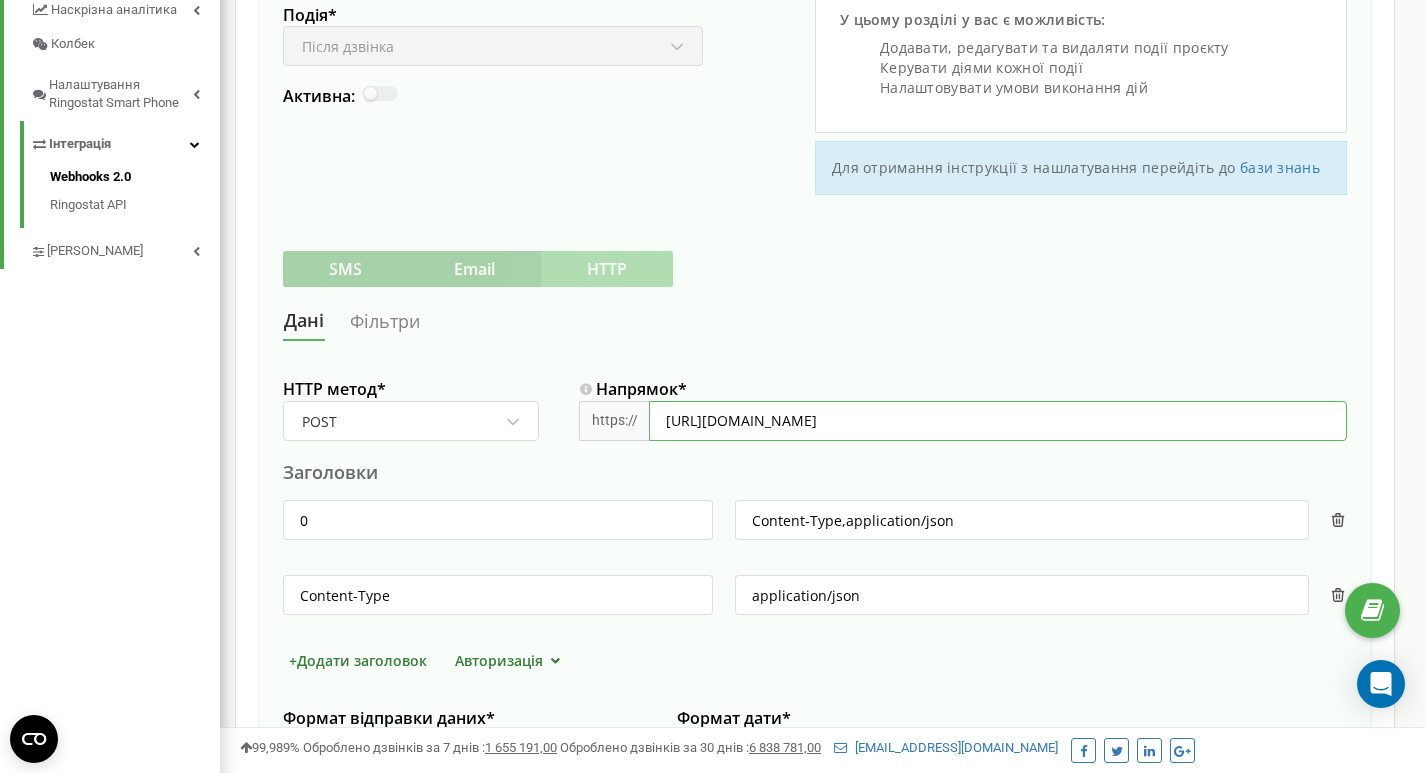 click on "[URL][DOMAIN_NAME]" at bounding box center (998, 421) 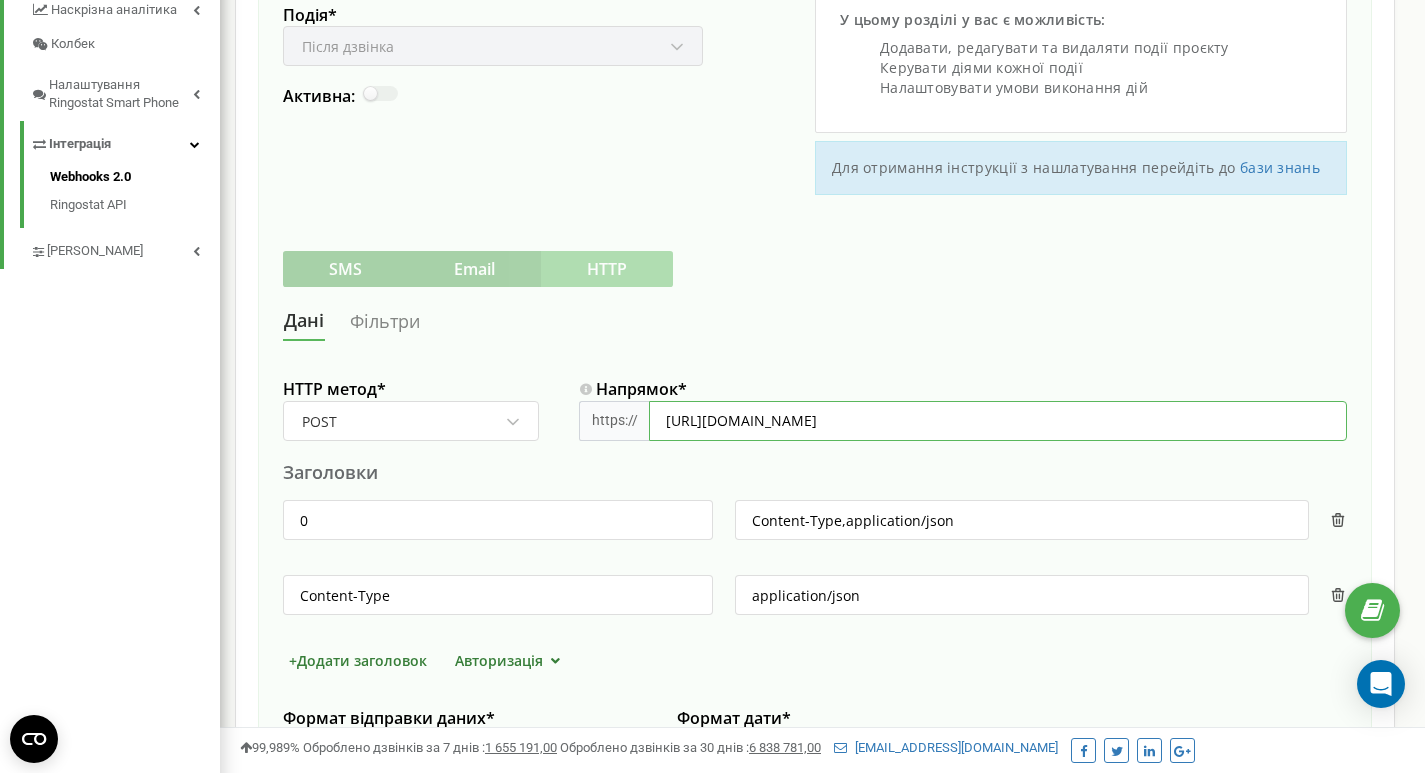 paste on "[DOMAIN_NAME][URL]" 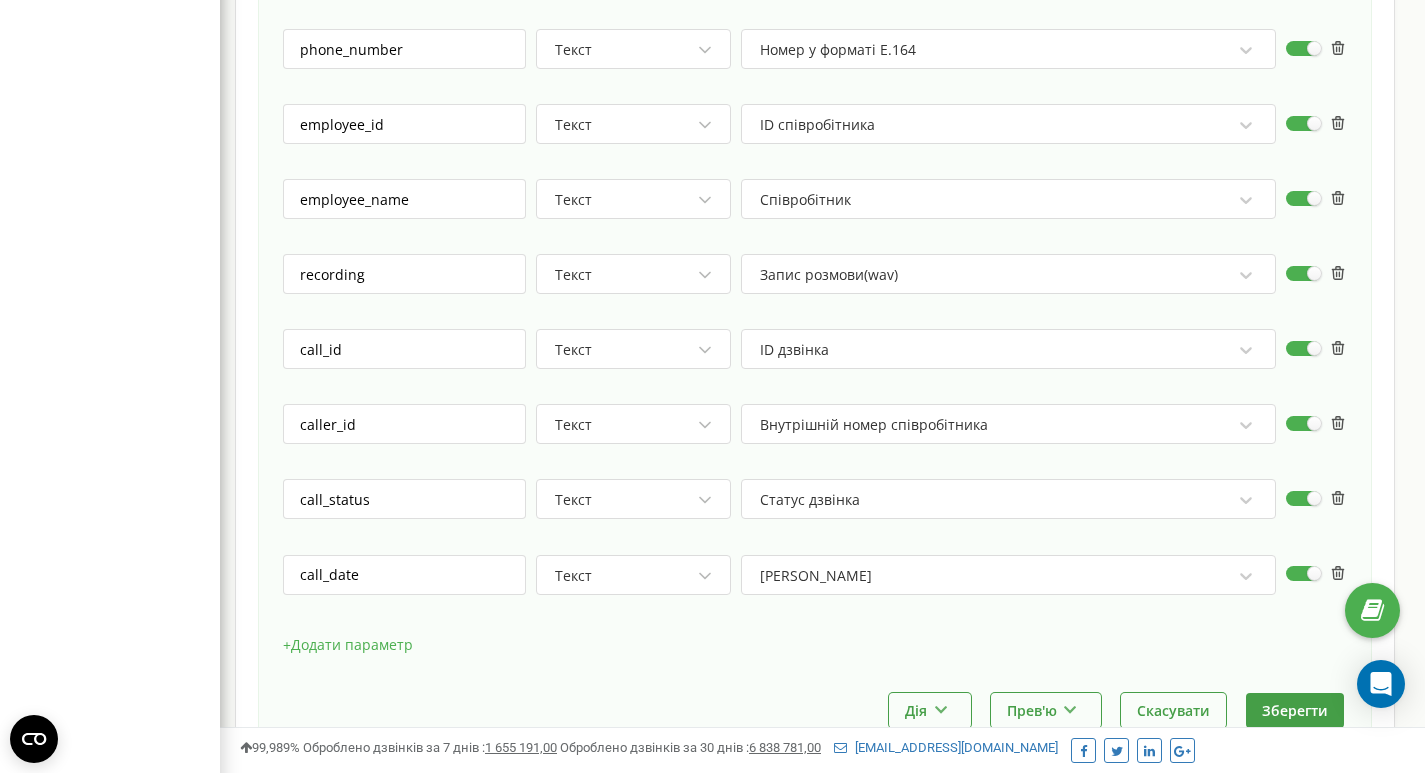 scroll, scrollTop: 1745, scrollLeft: 0, axis: vertical 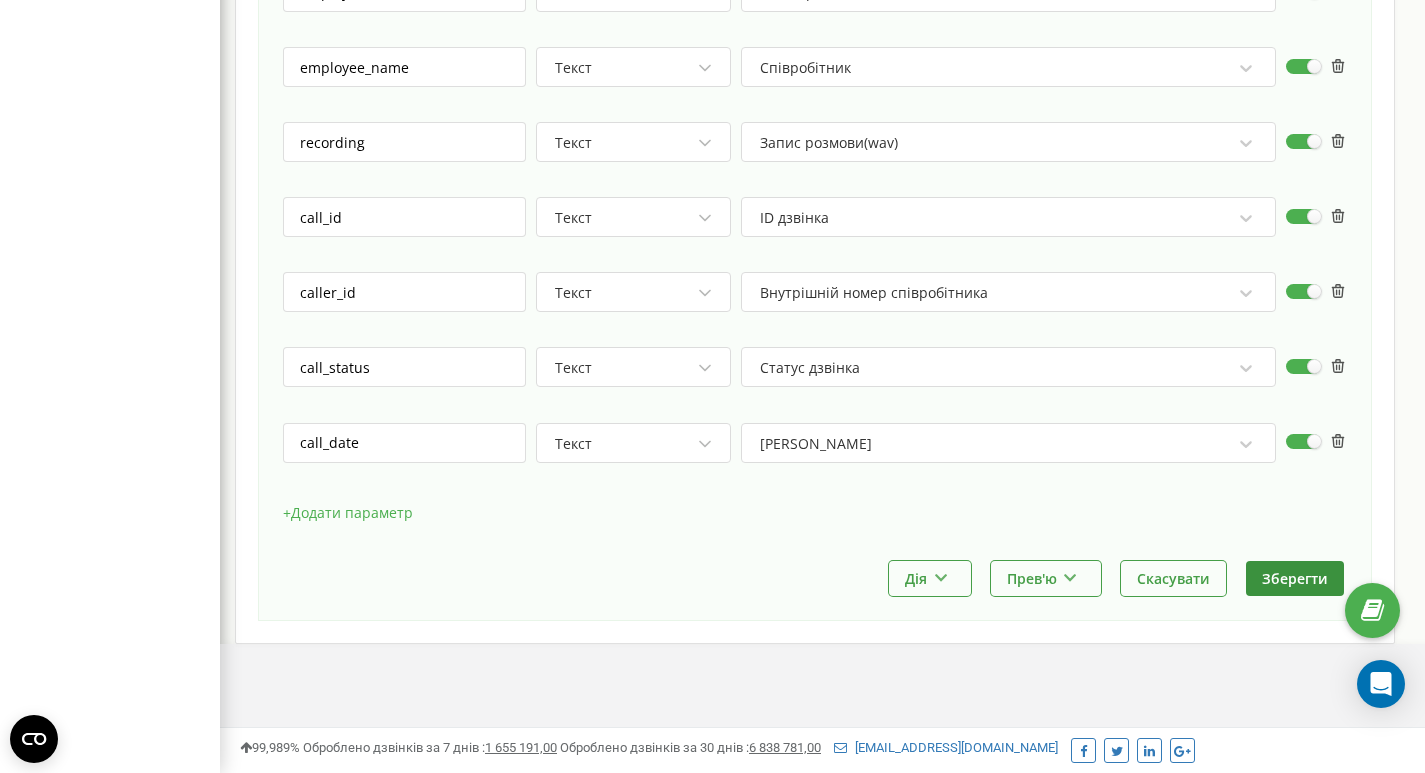 type on "[URL][DOMAIN_NAME]" 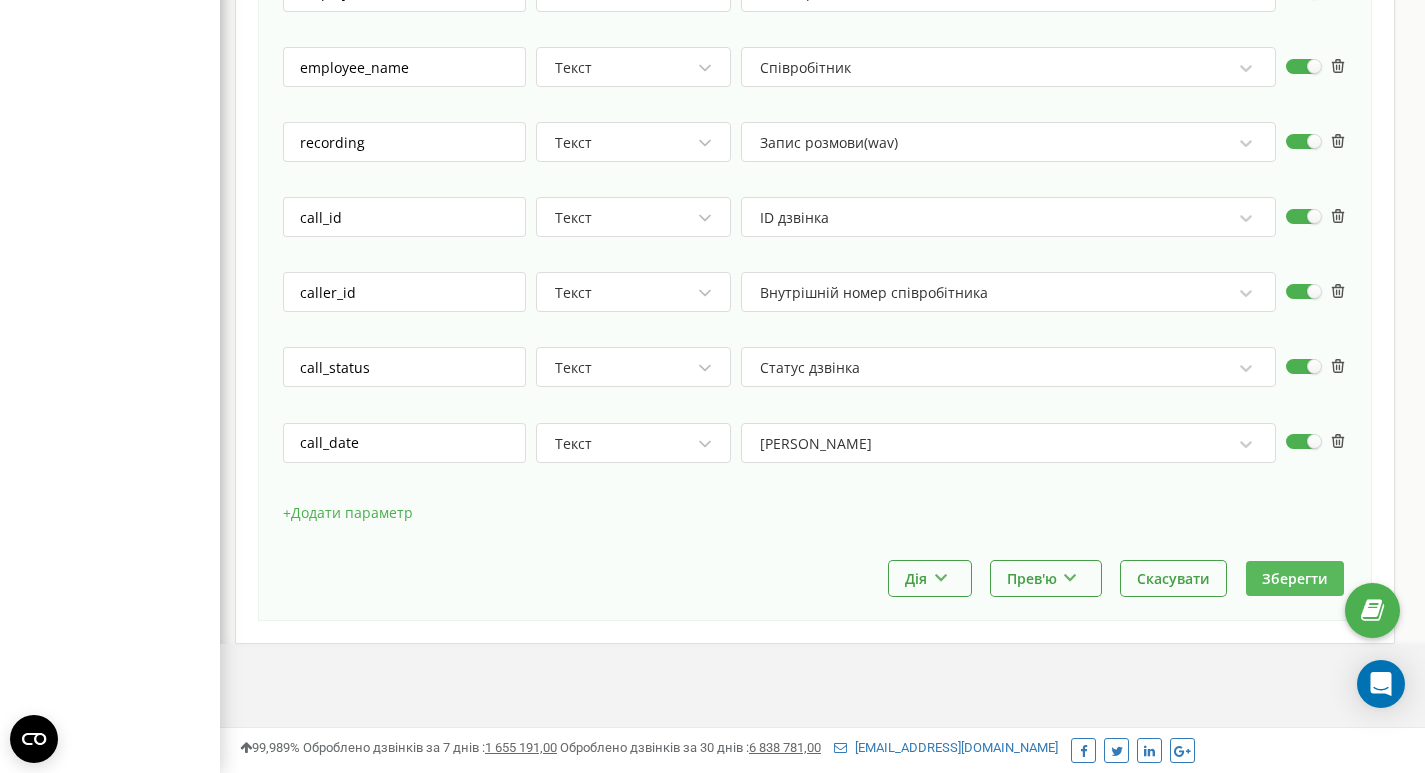 click on "Зберегти" at bounding box center [1295, 578] 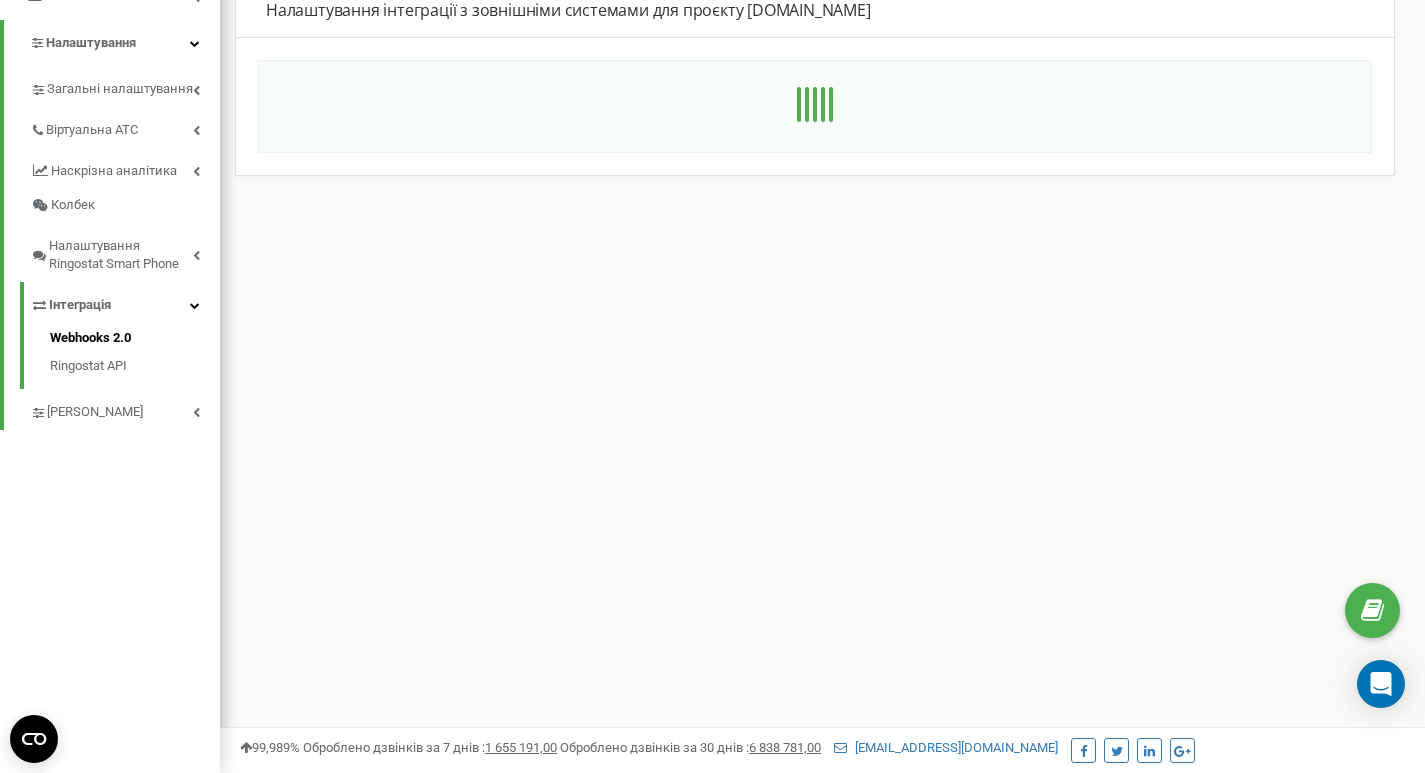 scroll, scrollTop: 0, scrollLeft: 0, axis: both 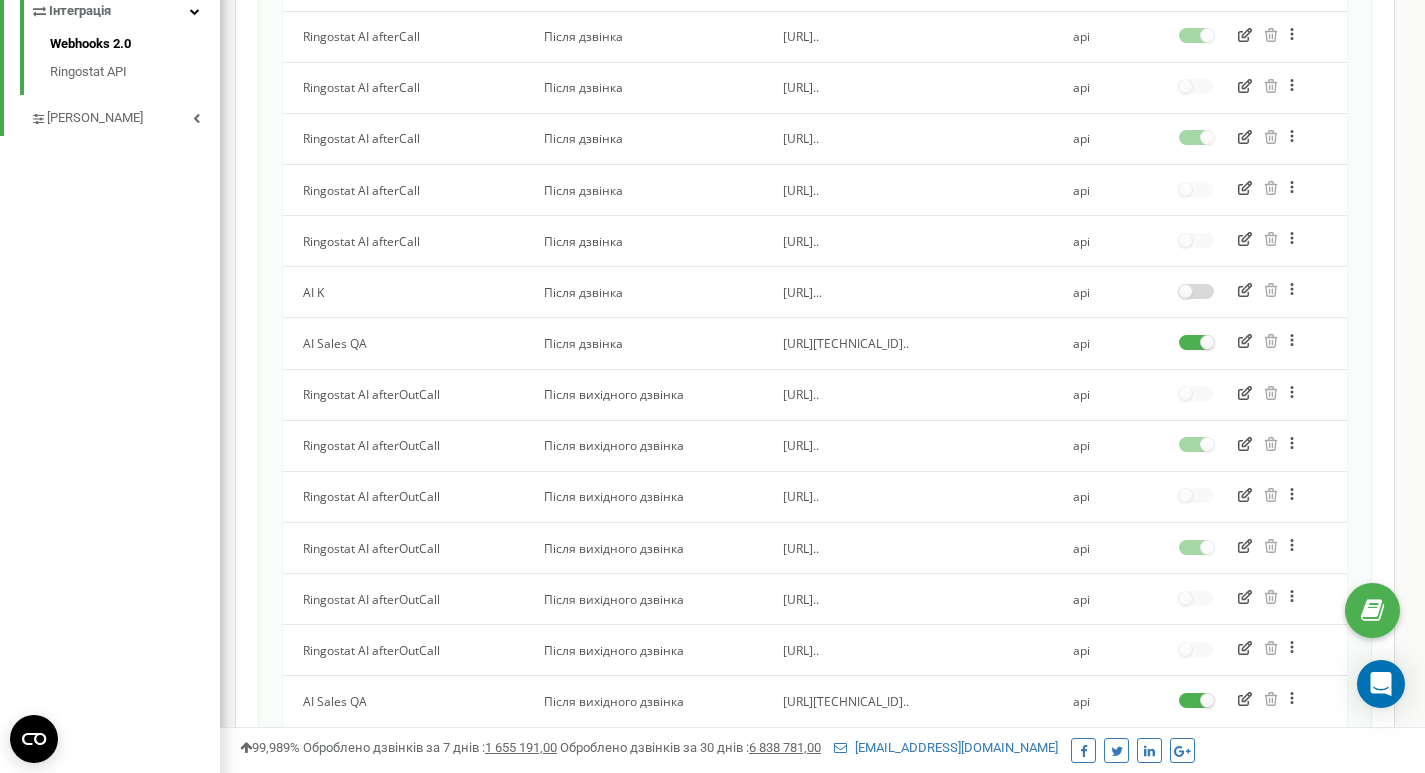 click at bounding box center (1196, 285) 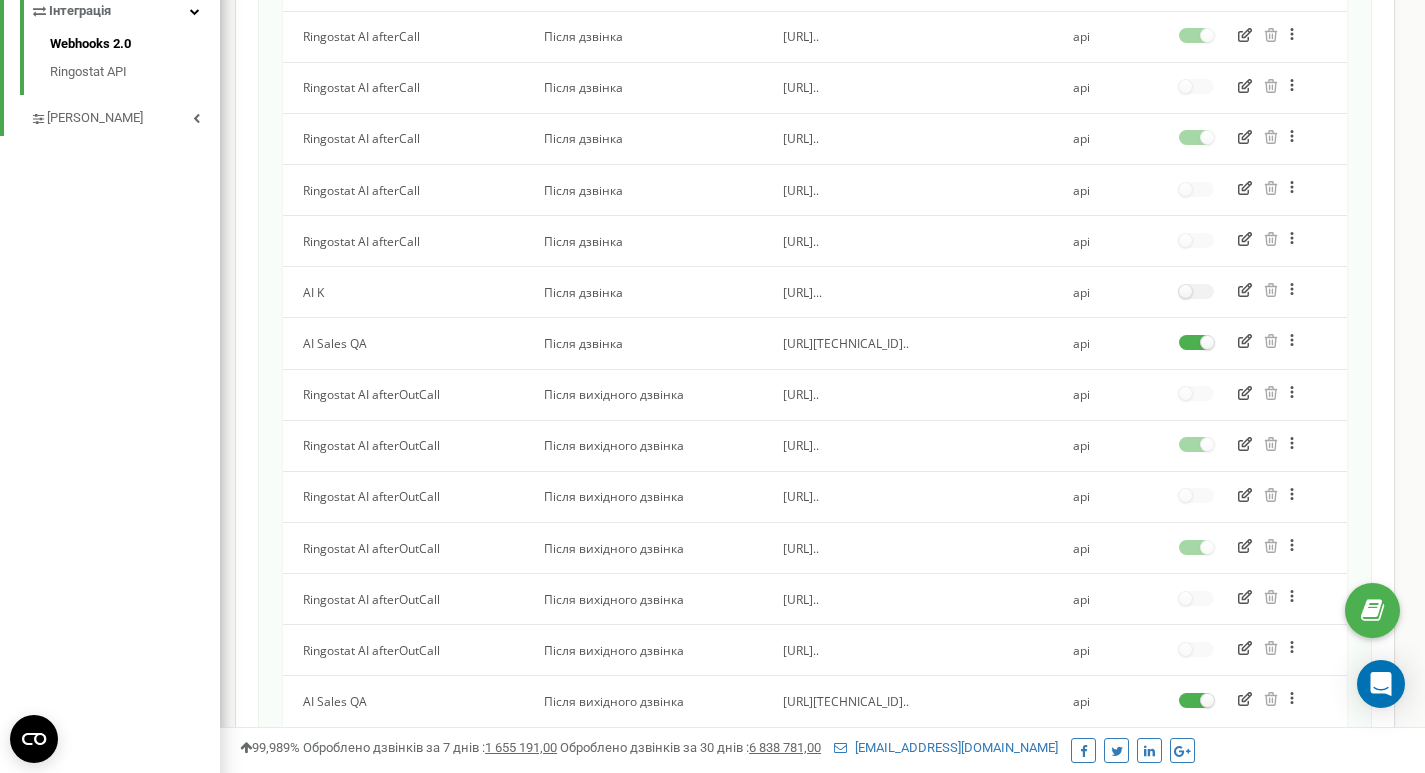 scroll, scrollTop: 1200, scrollLeft: 1205, axis: both 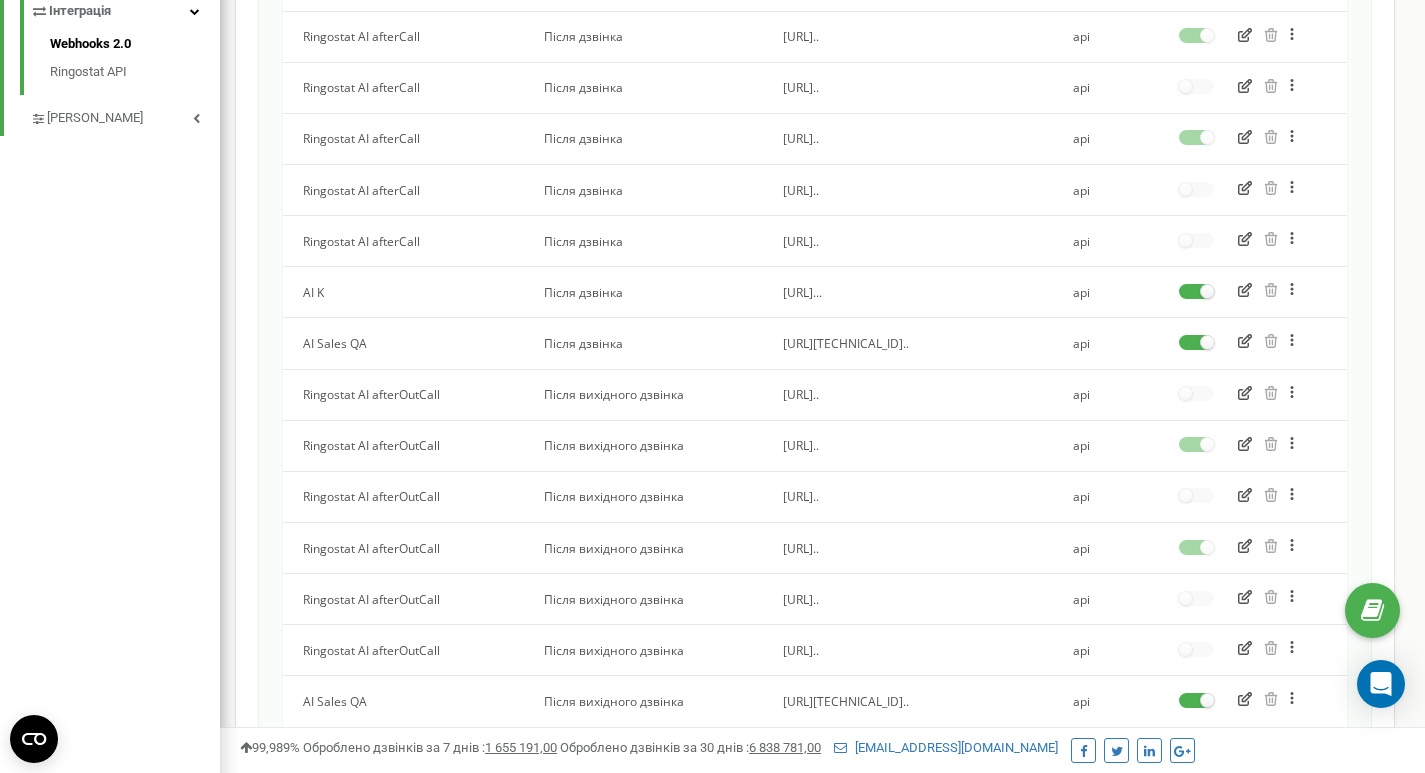 click 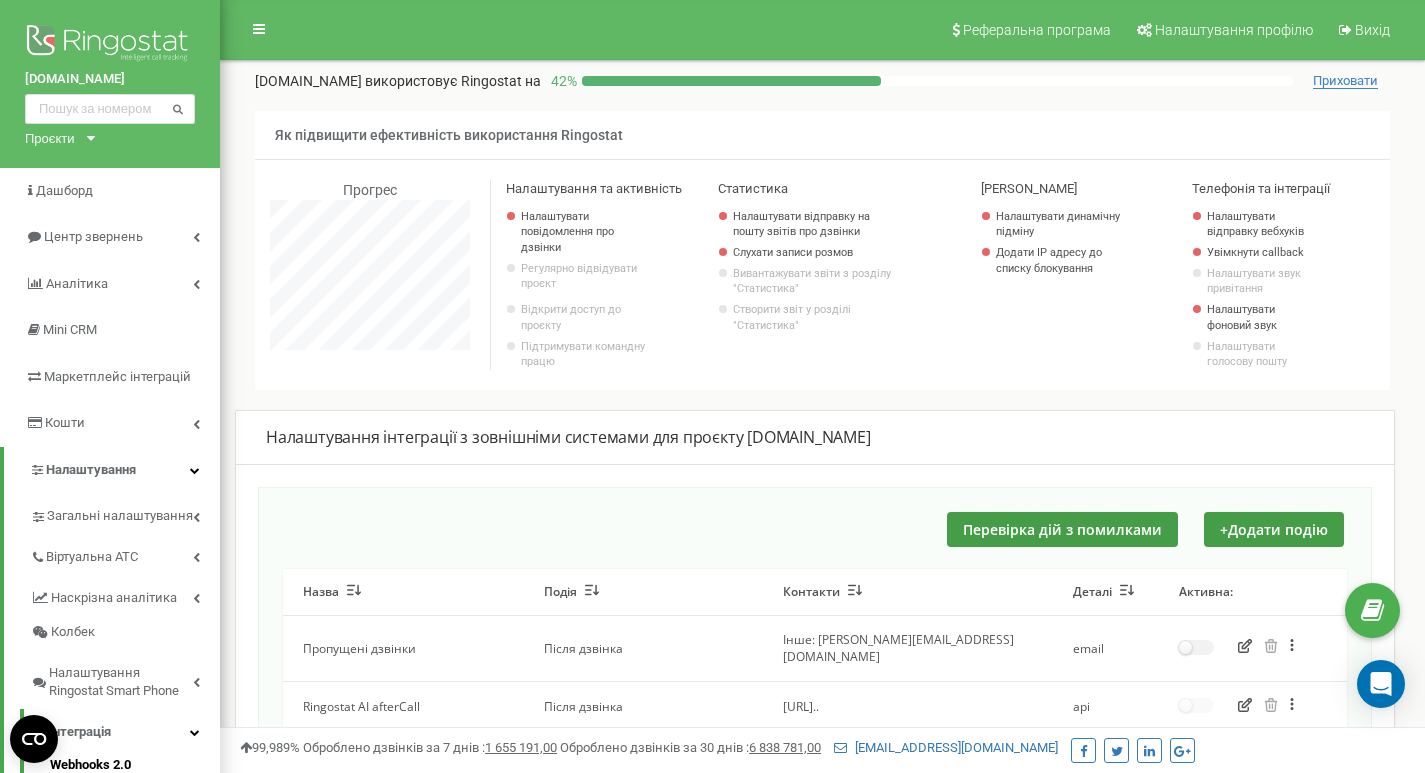 scroll, scrollTop: 998800, scrollLeft: 998795, axis: both 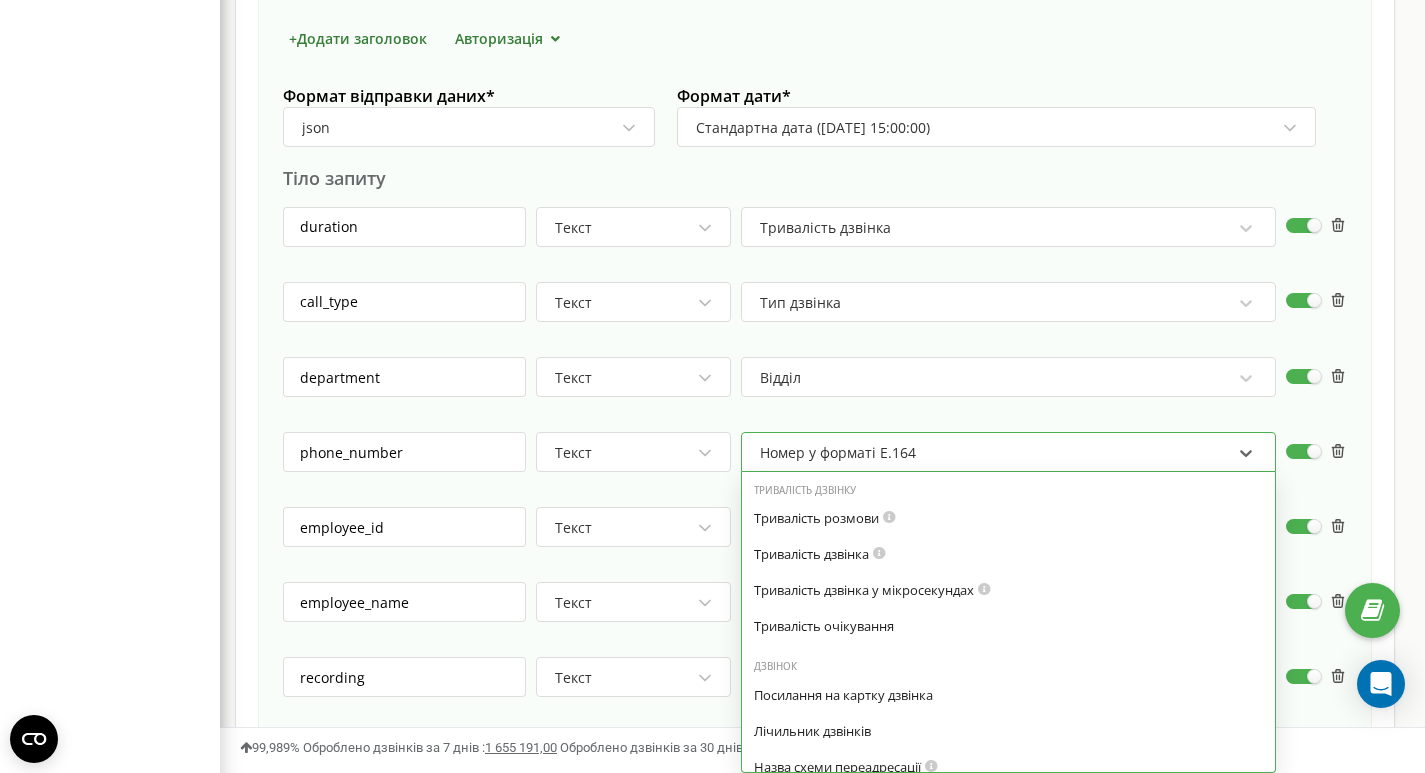 click on "Номер у форматі E.164" at bounding box center [838, 453] 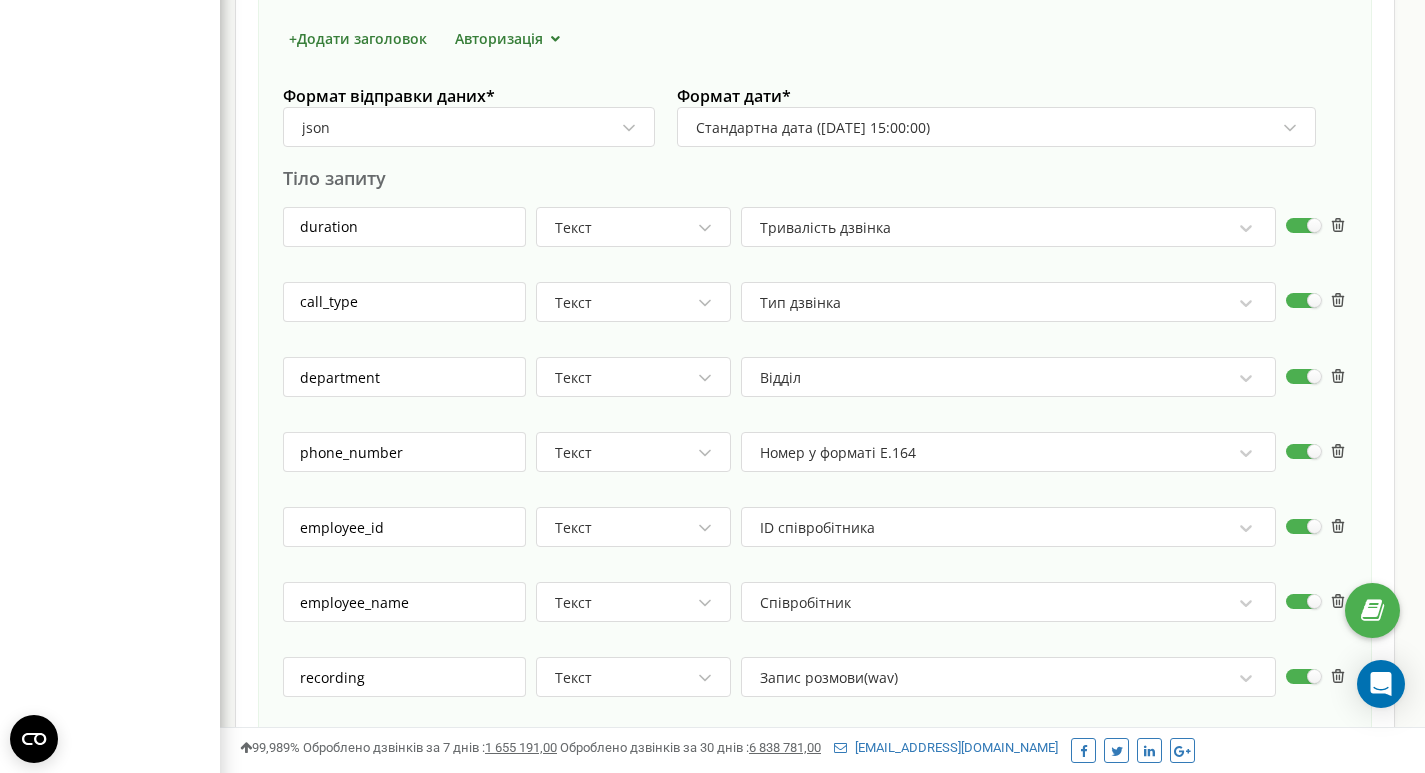 click at bounding box center (1008, 406) 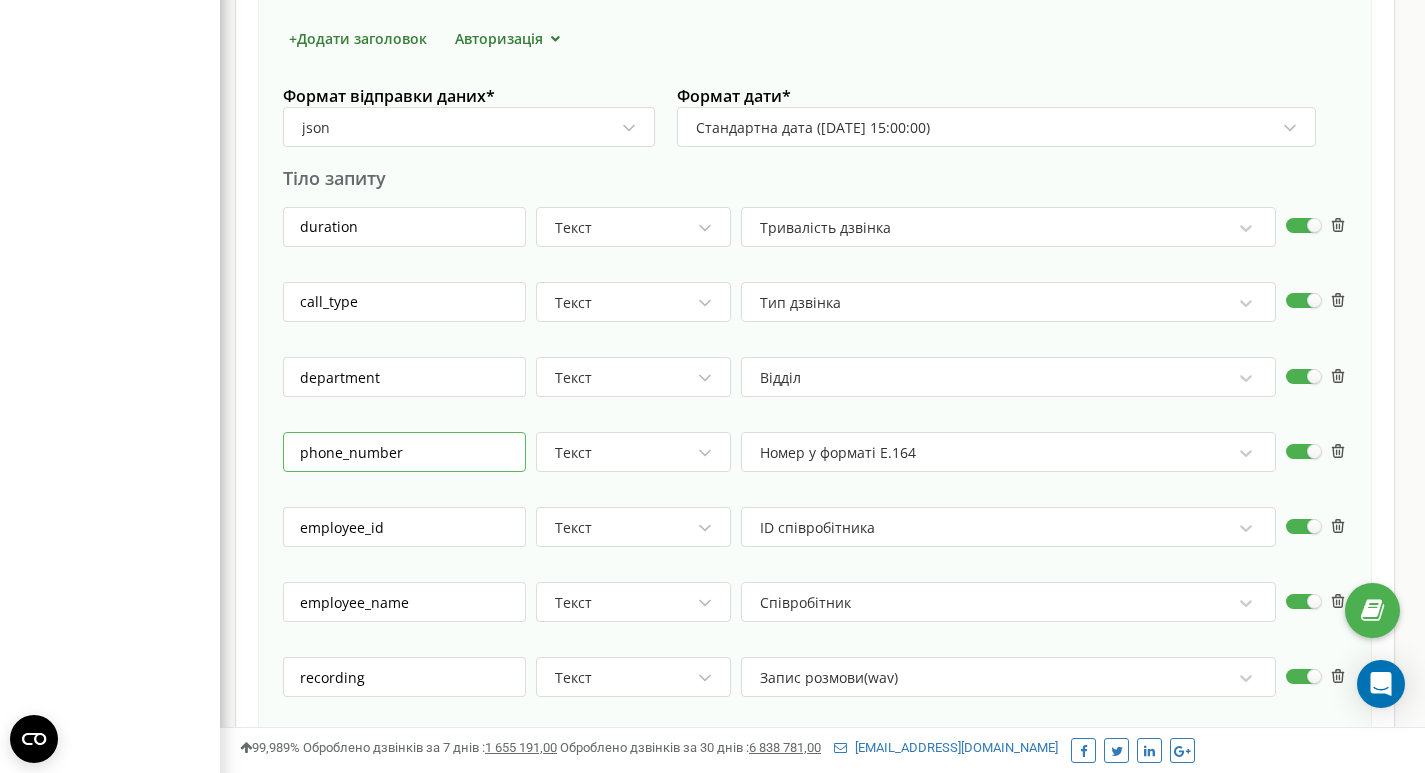 click on "phone_number" at bounding box center (404, 452) 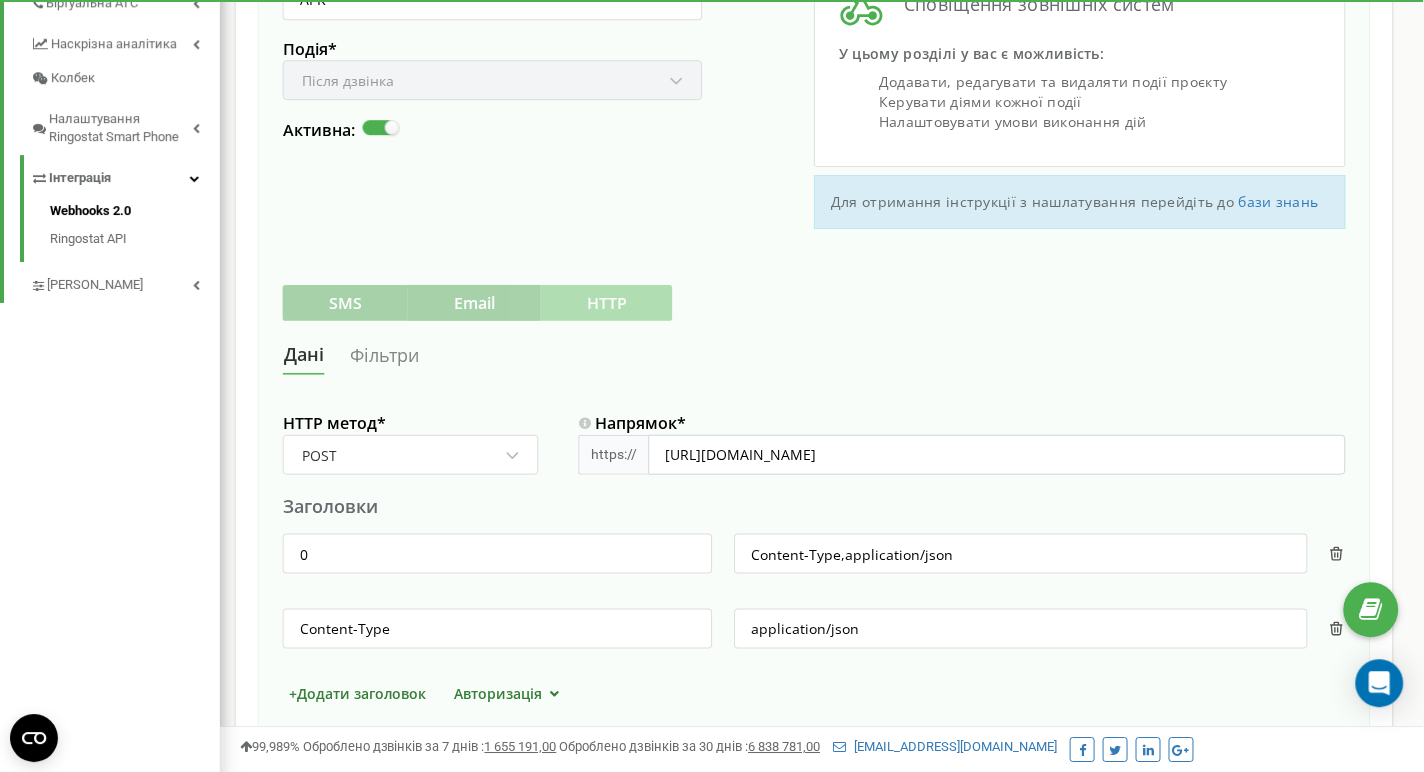 scroll, scrollTop: 553, scrollLeft: 0, axis: vertical 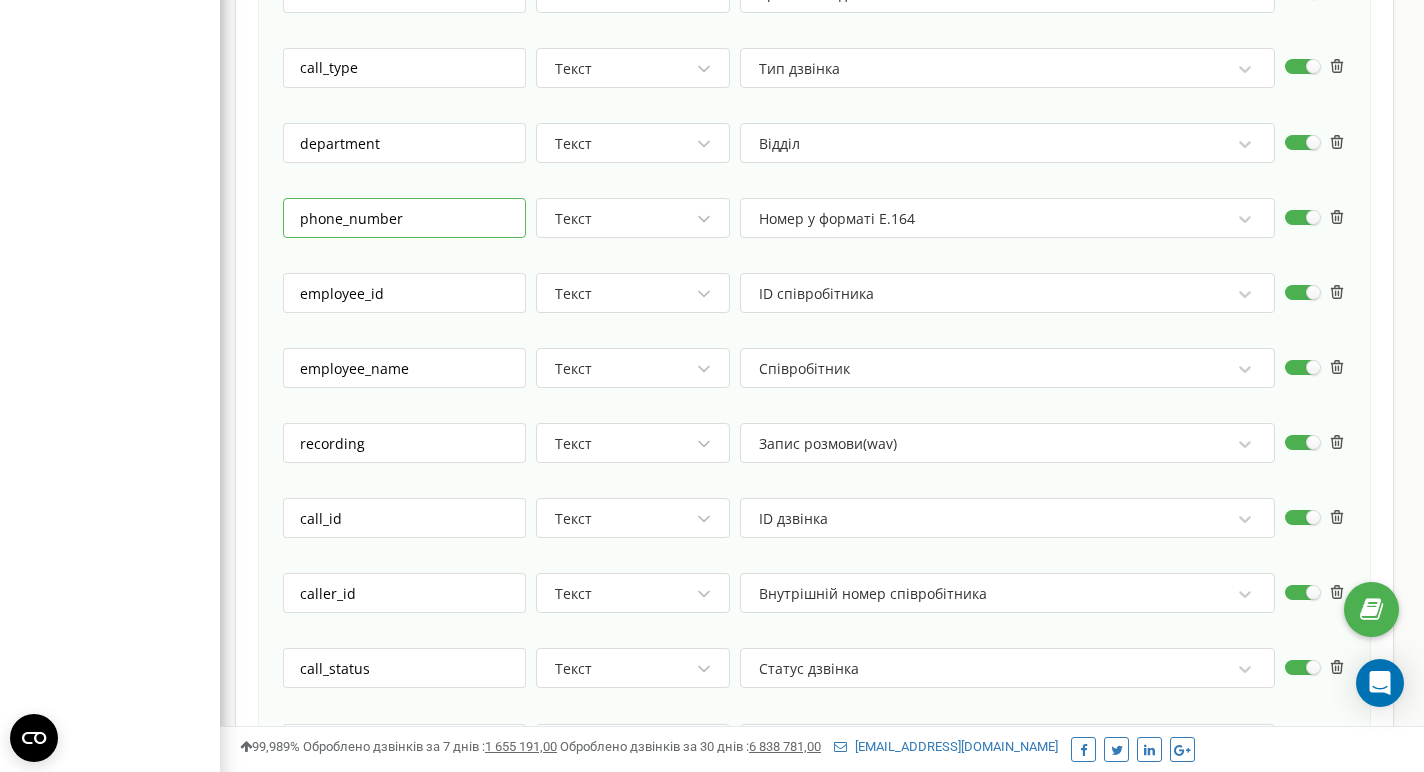 click on "phone_number" at bounding box center (404, 218) 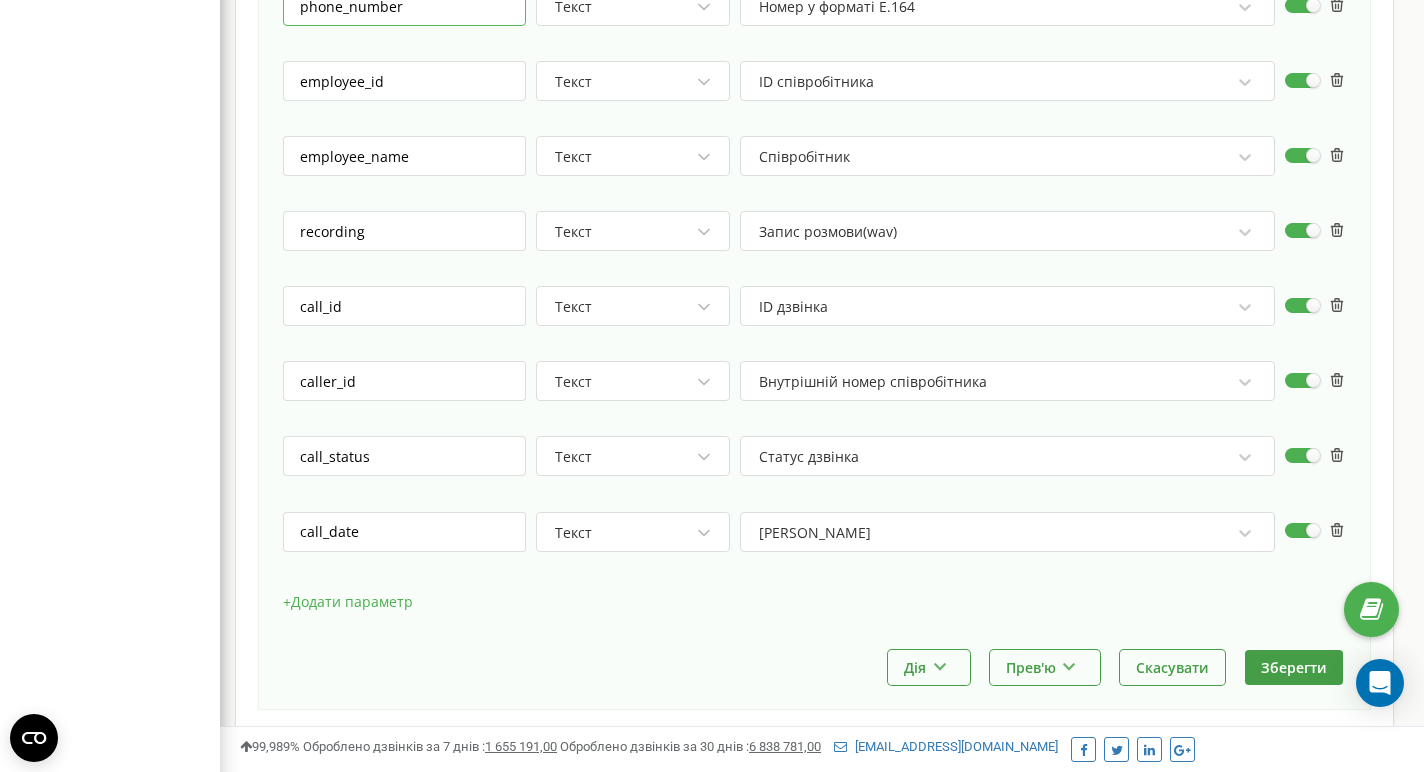 scroll, scrollTop: 1658, scrollLeft: 0, axis: vertical 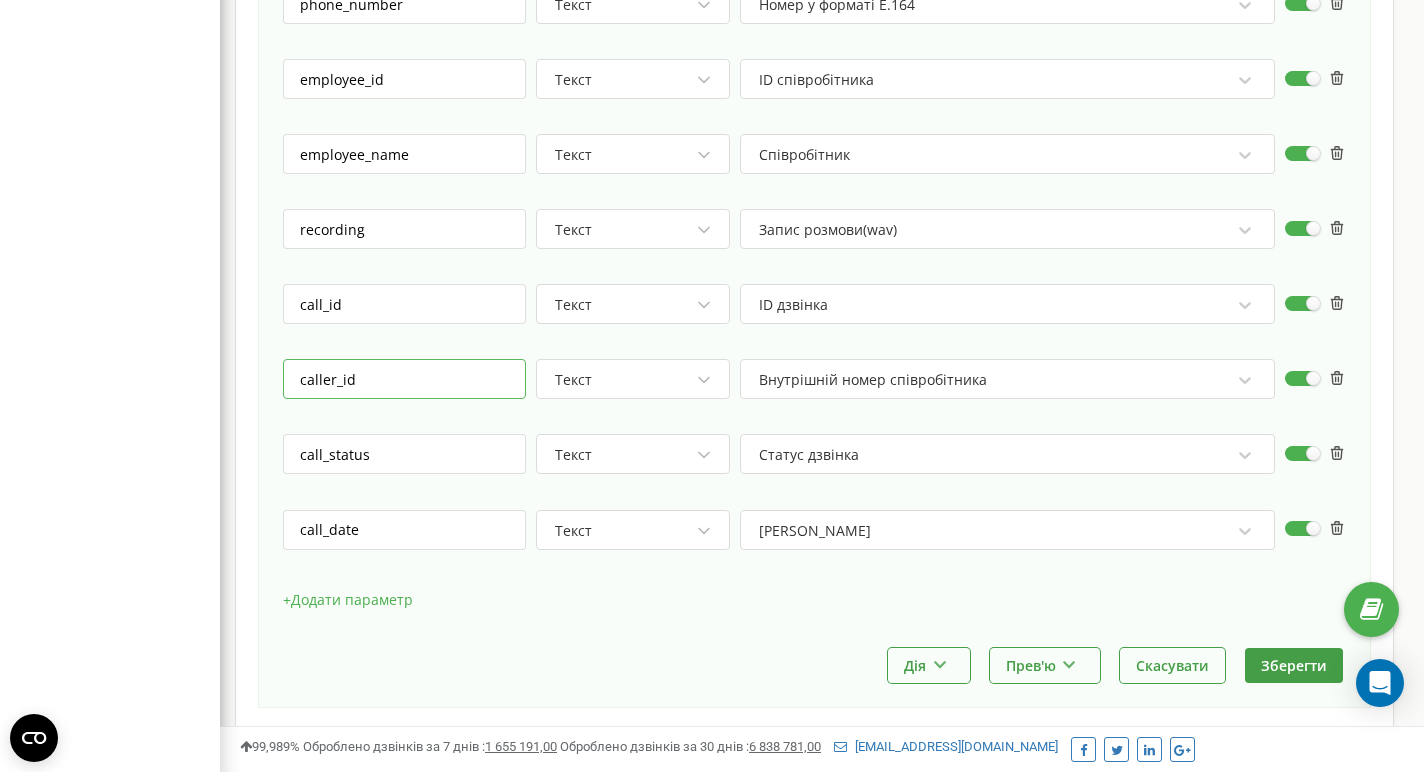 click on "caller_id" at bounding box center (404, 379) 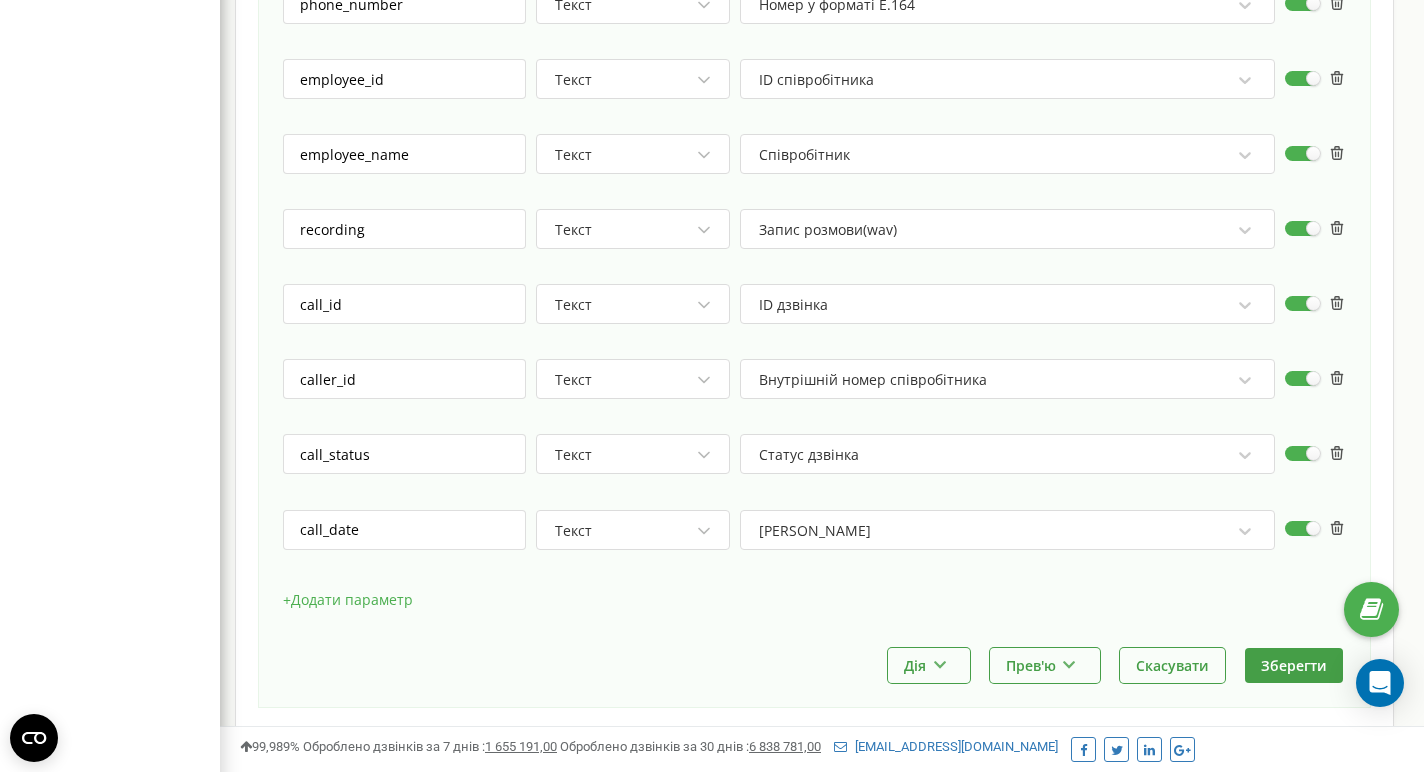 click on "+  Додати параметр" at bounding box center (814, 610) 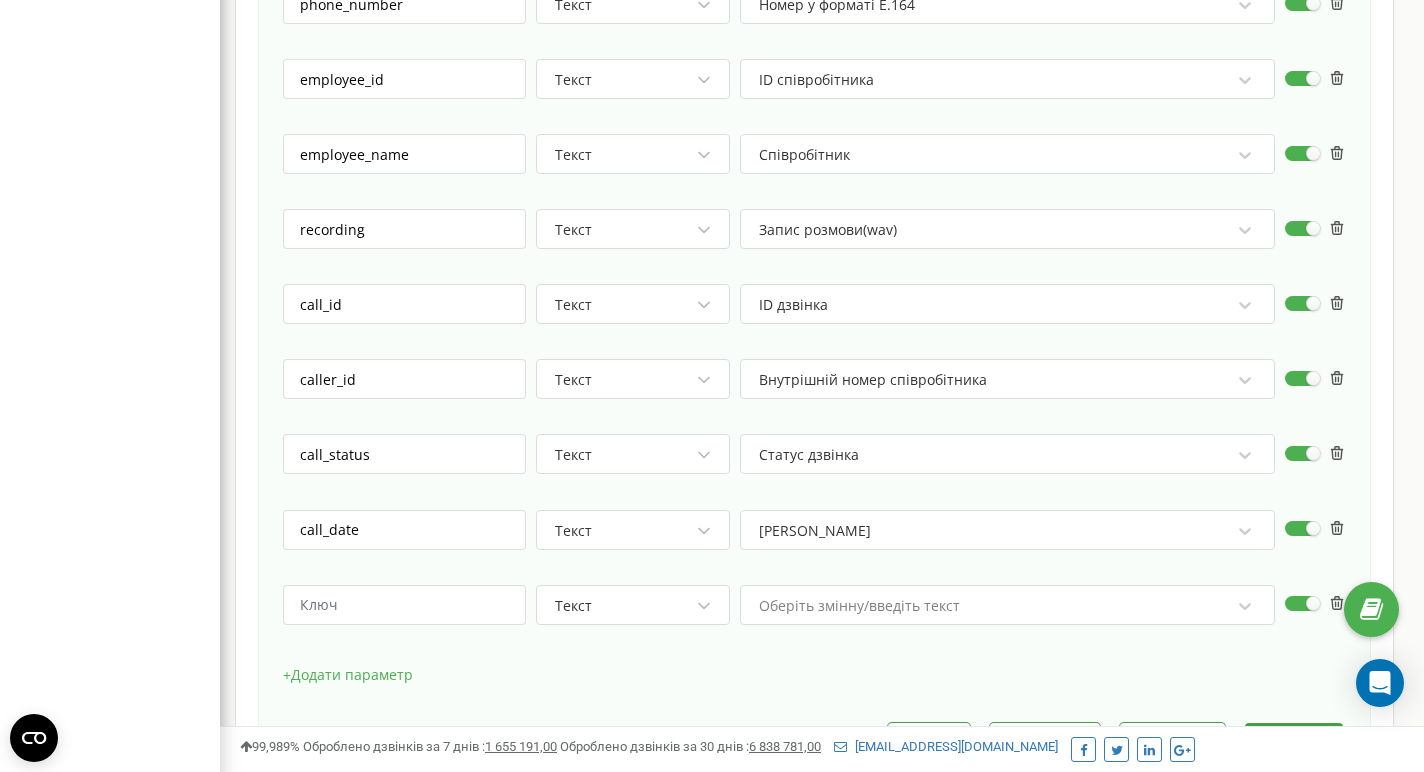 scroll, scrollTop: 997536, scrollLeft: 998796, axis: both 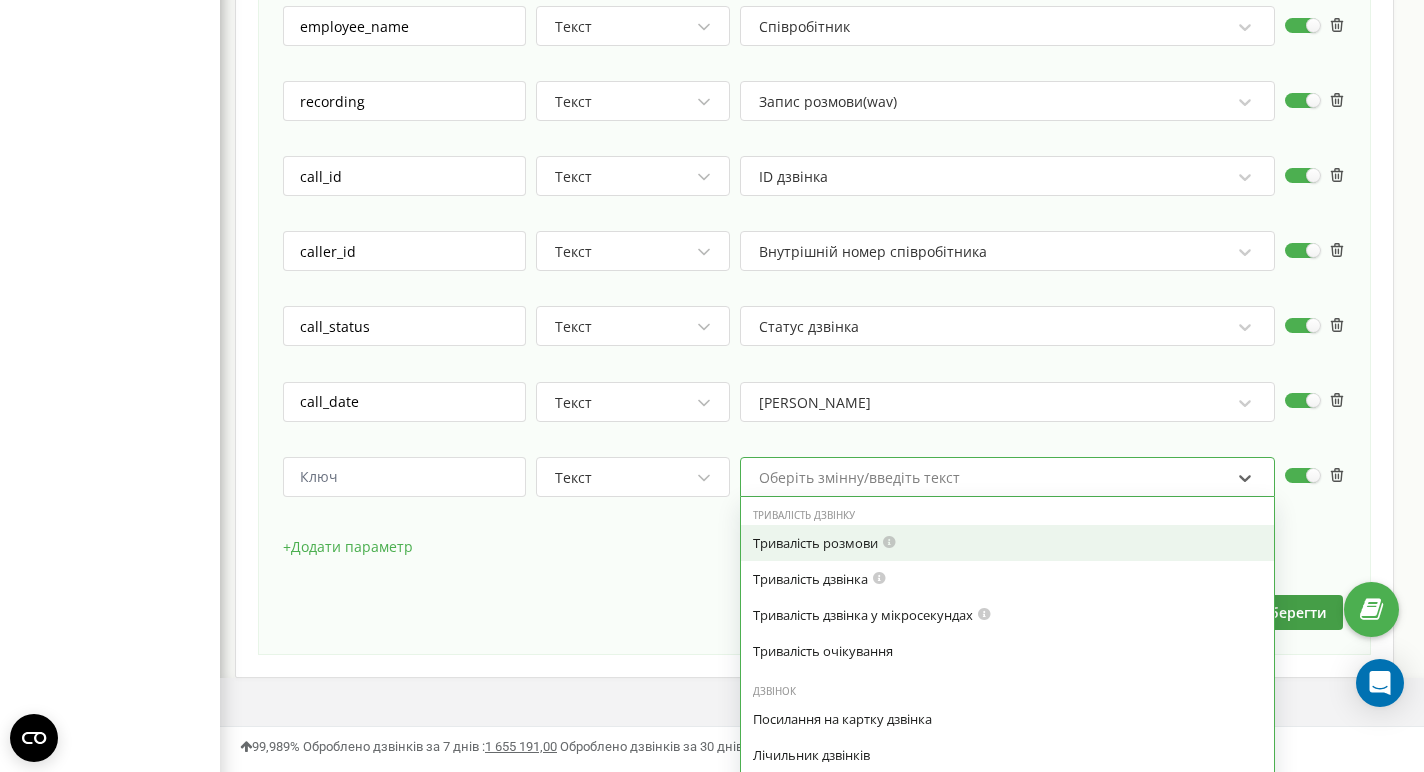 click on "option Тривалість розмови focused, 0 of 7. 48 results available. Use Up and Down to choose options, press Enter to select the currently focused option, press Escape to exit the menu, press Tab to select the option and exit the menu. Оберіть змінну/введіть текст Тривалість дзвінку Тривалість розмови Тривалість дзвінка Тривалість дзвінка у мікросекундах Тривалість очікування Дзвінок Посилання на картку дзвінка Лічильник дзвінків Назва схеми переадресації Тип дзвінка Дата дзвінка Дата дзвінка в мікросекундах ID дзвінка З ким з'єднано Відділ Статус дзвінка Куди дзвонили Номер у форматі E.164 Email співробітника Співробітник Додатковий номер" at bounding box center [1007, 477] 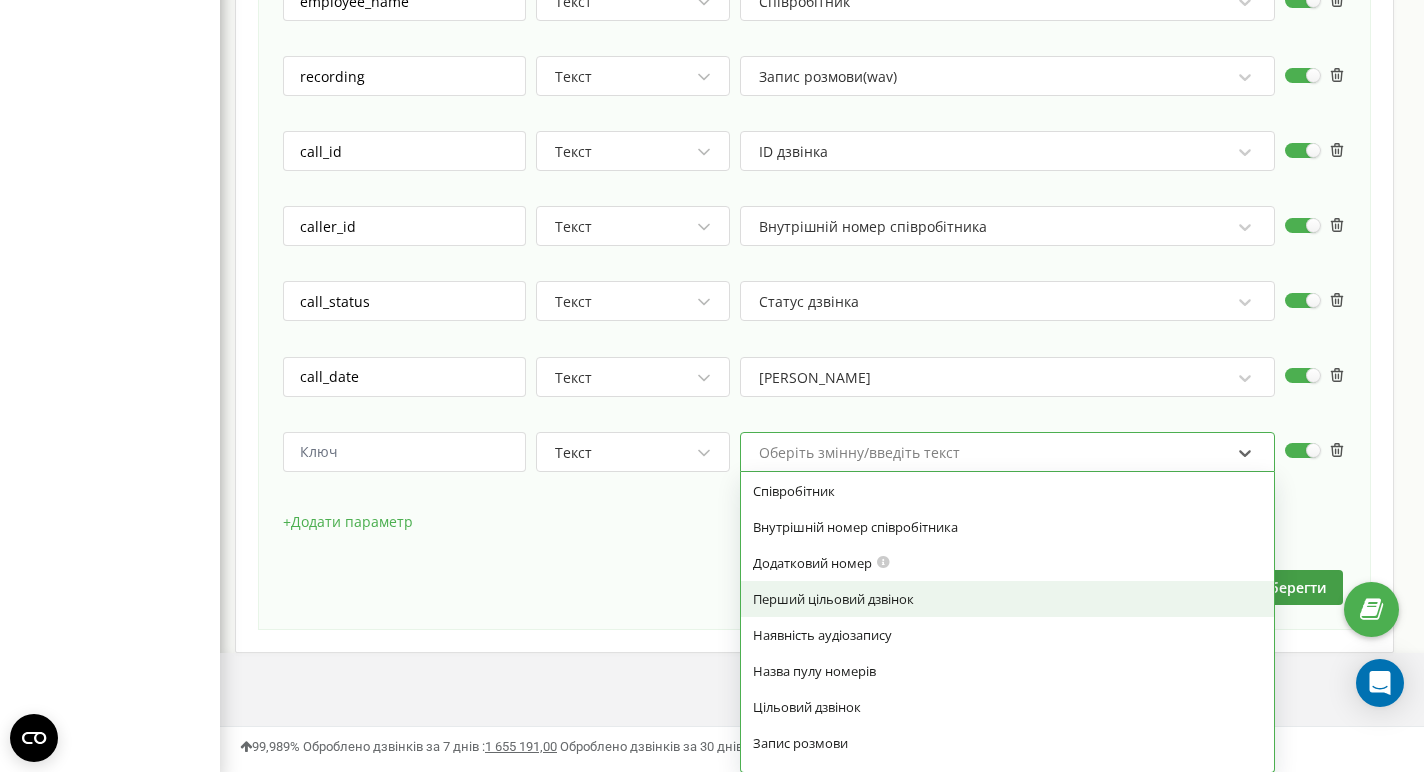 scroll, scrollTop: 672, scrollLeft: 0, axis: vertical 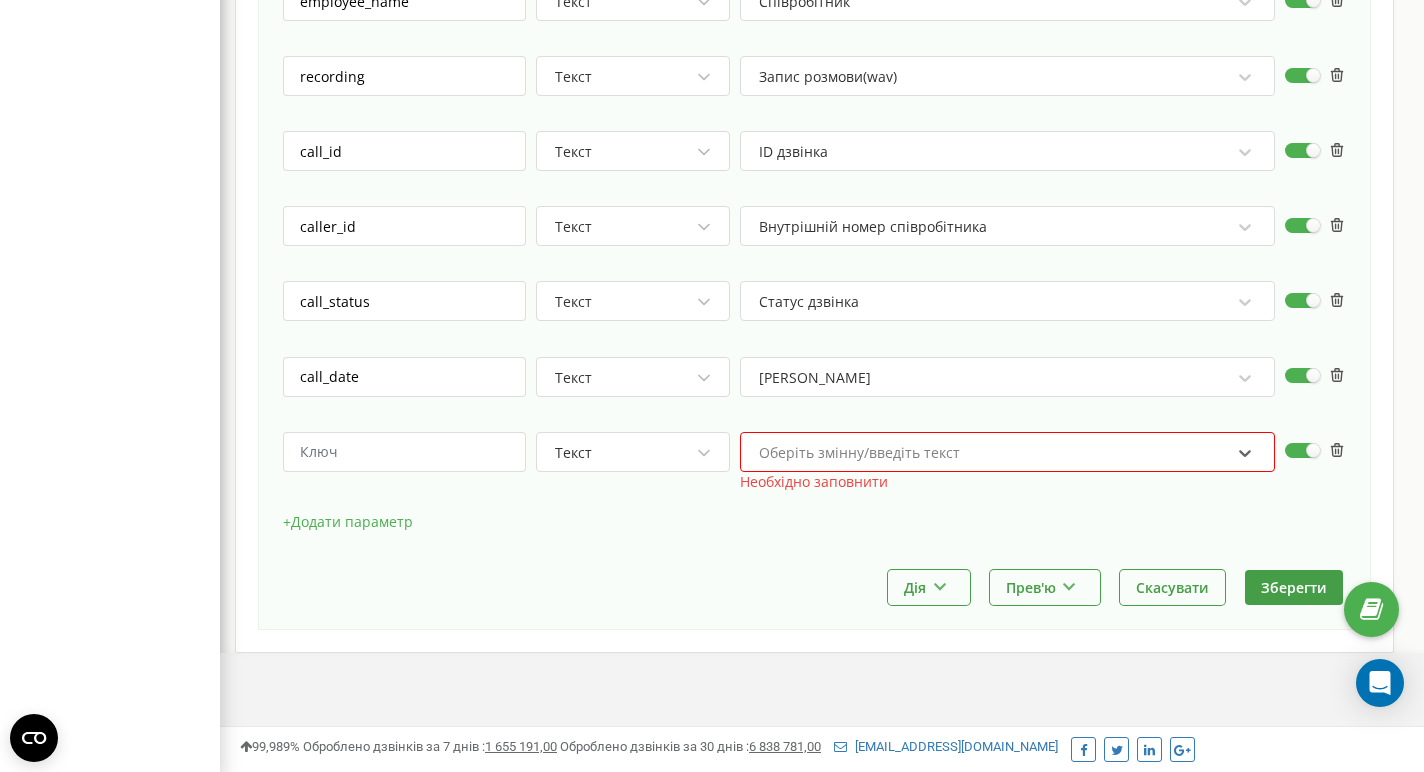 click on "Оберіть змінну/введіть текст" at bounding box center [994, 453] 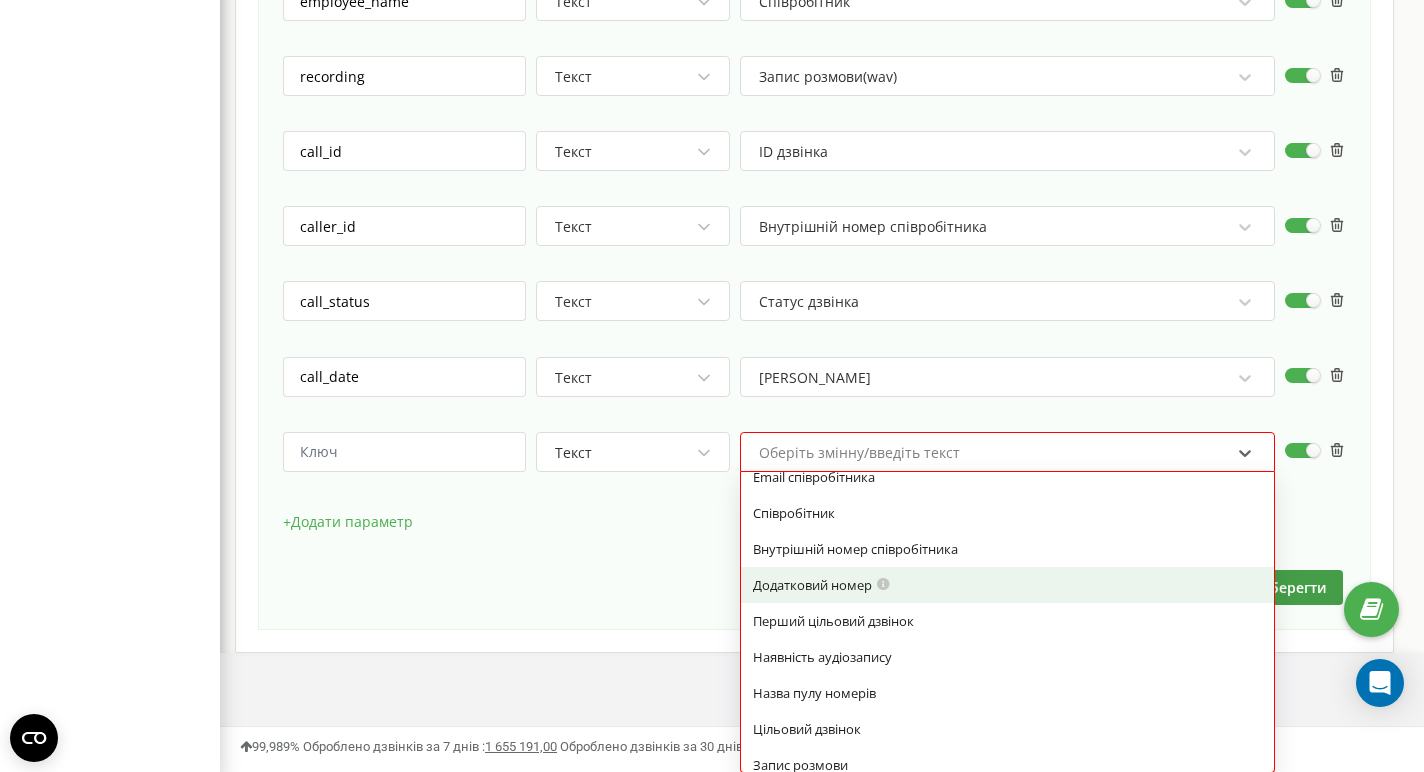 scroll, scrollTop: 666, scrollLeft: 0, axis: vertical 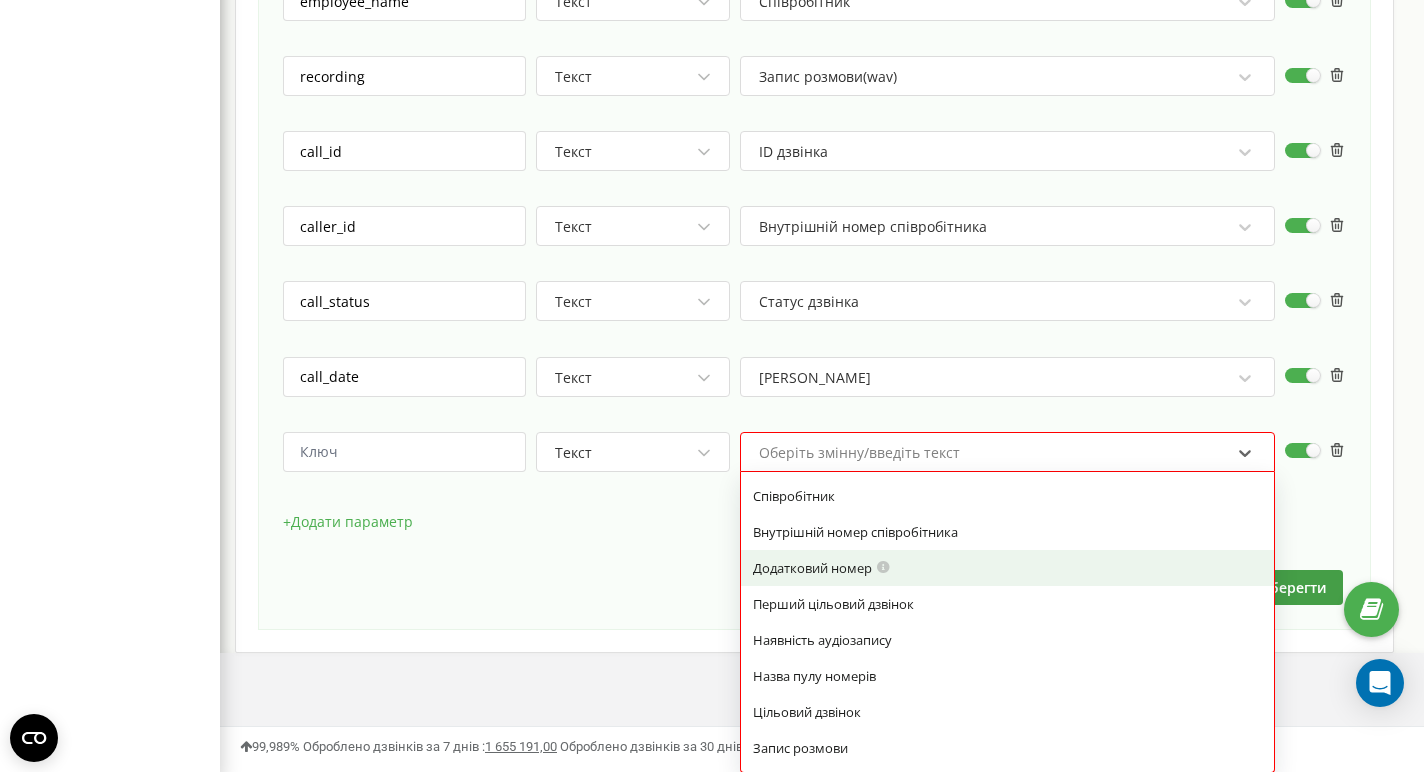 click at bounding box center (882, 565) 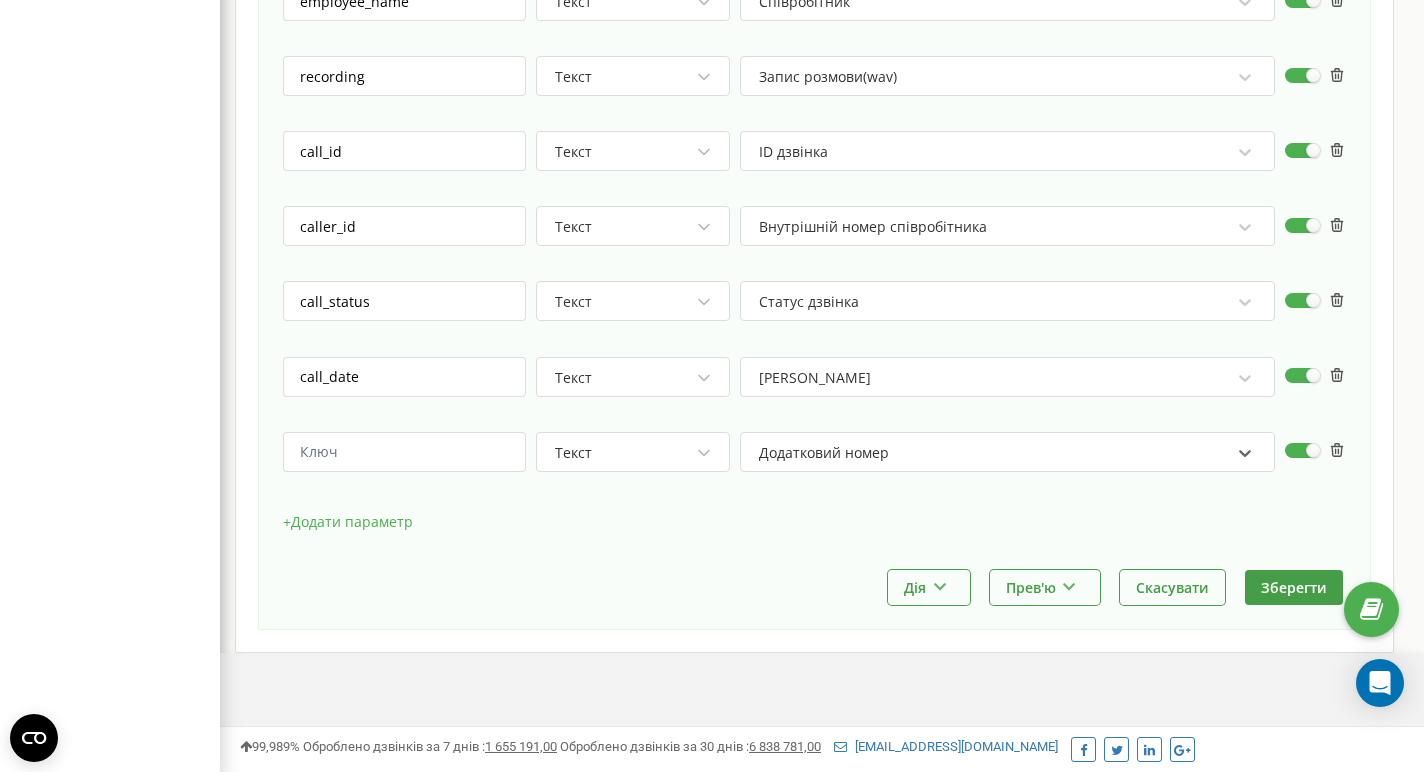 click on "Додатковий номер" at bounding box center [994, 453] 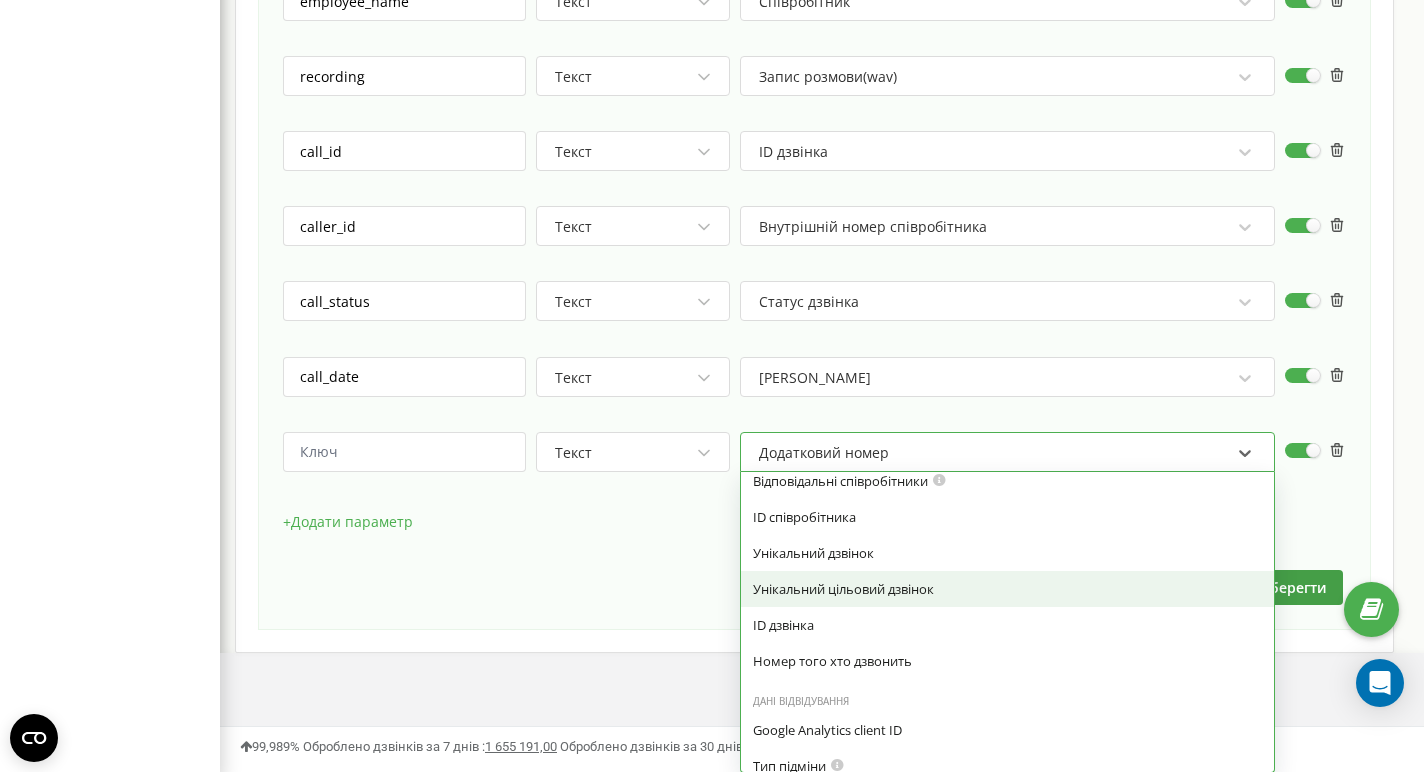 scroll, scrollTop: 1043, scrollLeft: 0, axis: vertical 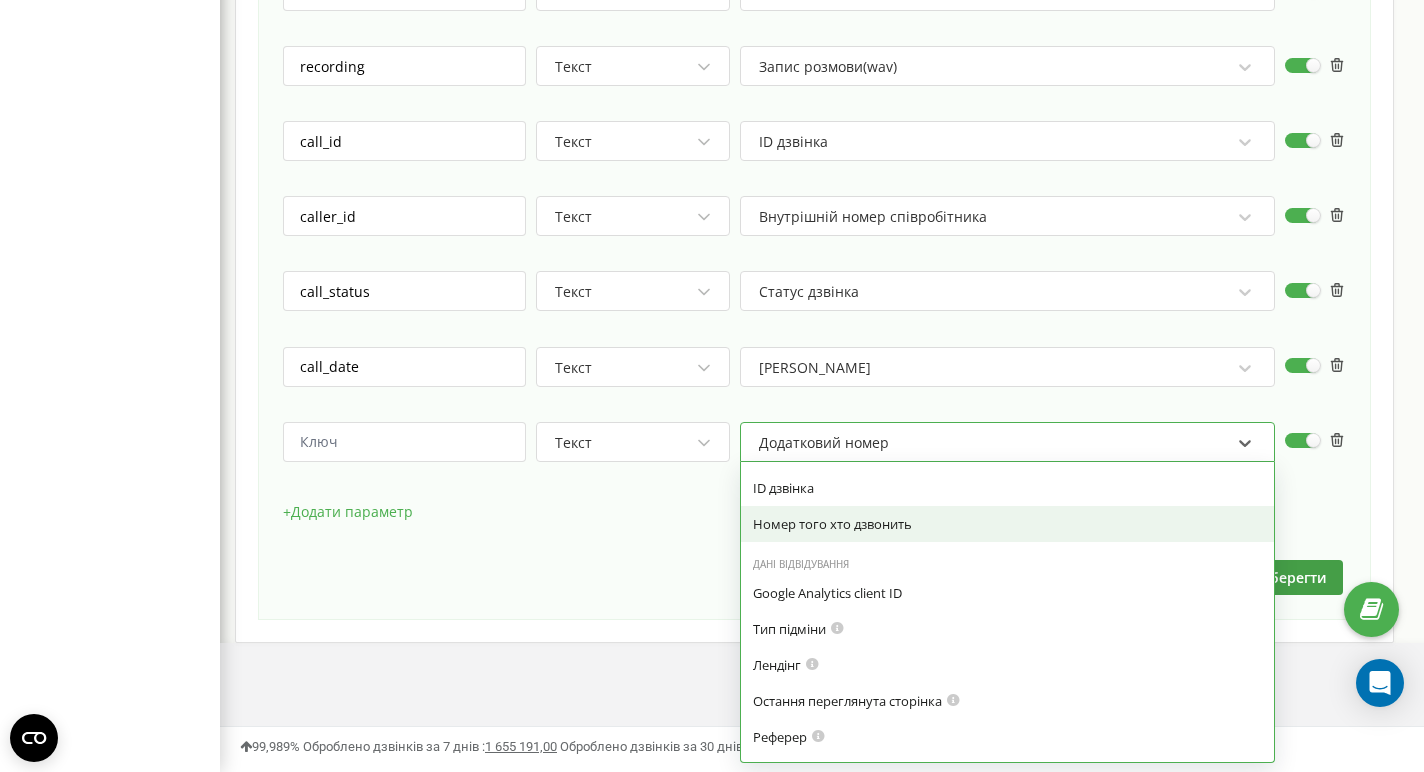 click on "Номер того хто дзвонить" at bounding box center [1007, 524] 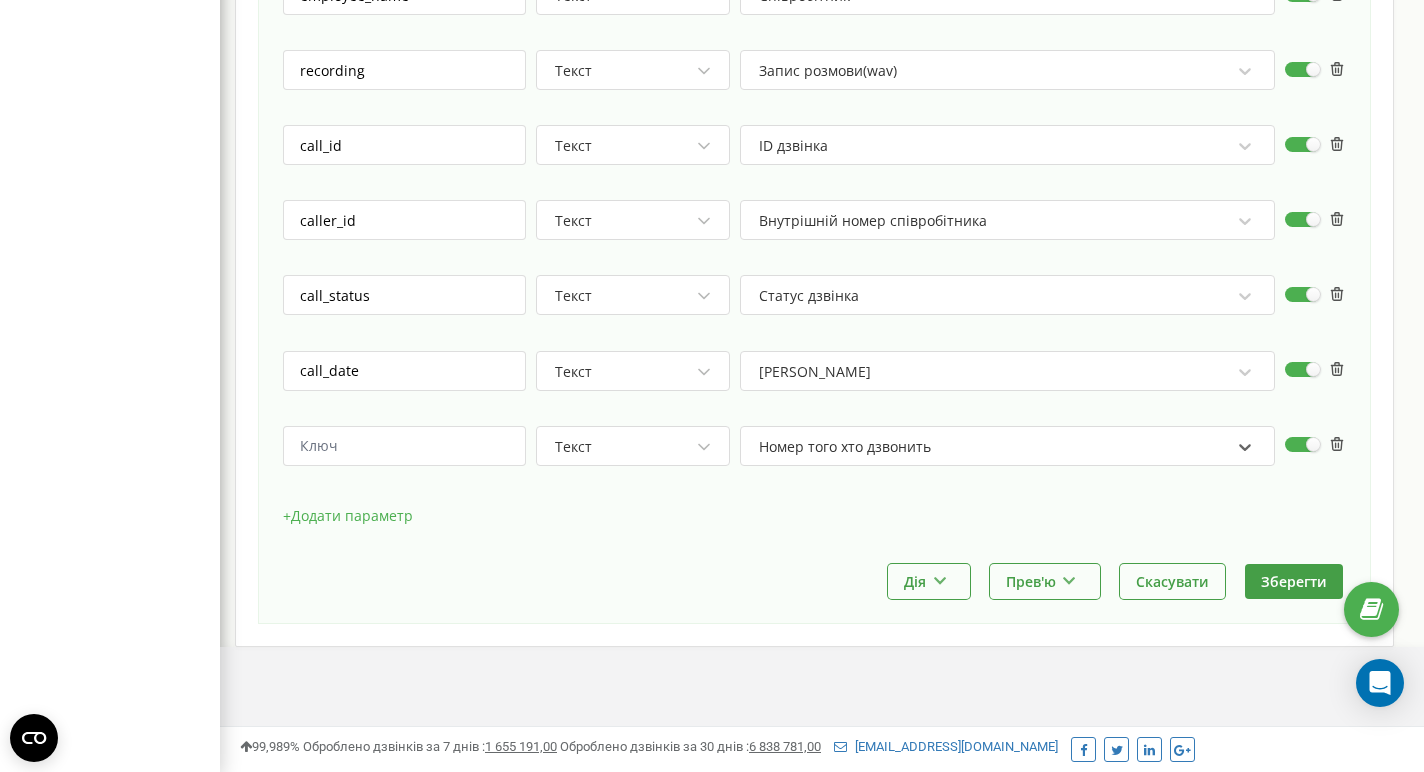 scroll, scrollTop: 1821, scrollLeft: 0, axis: vertical 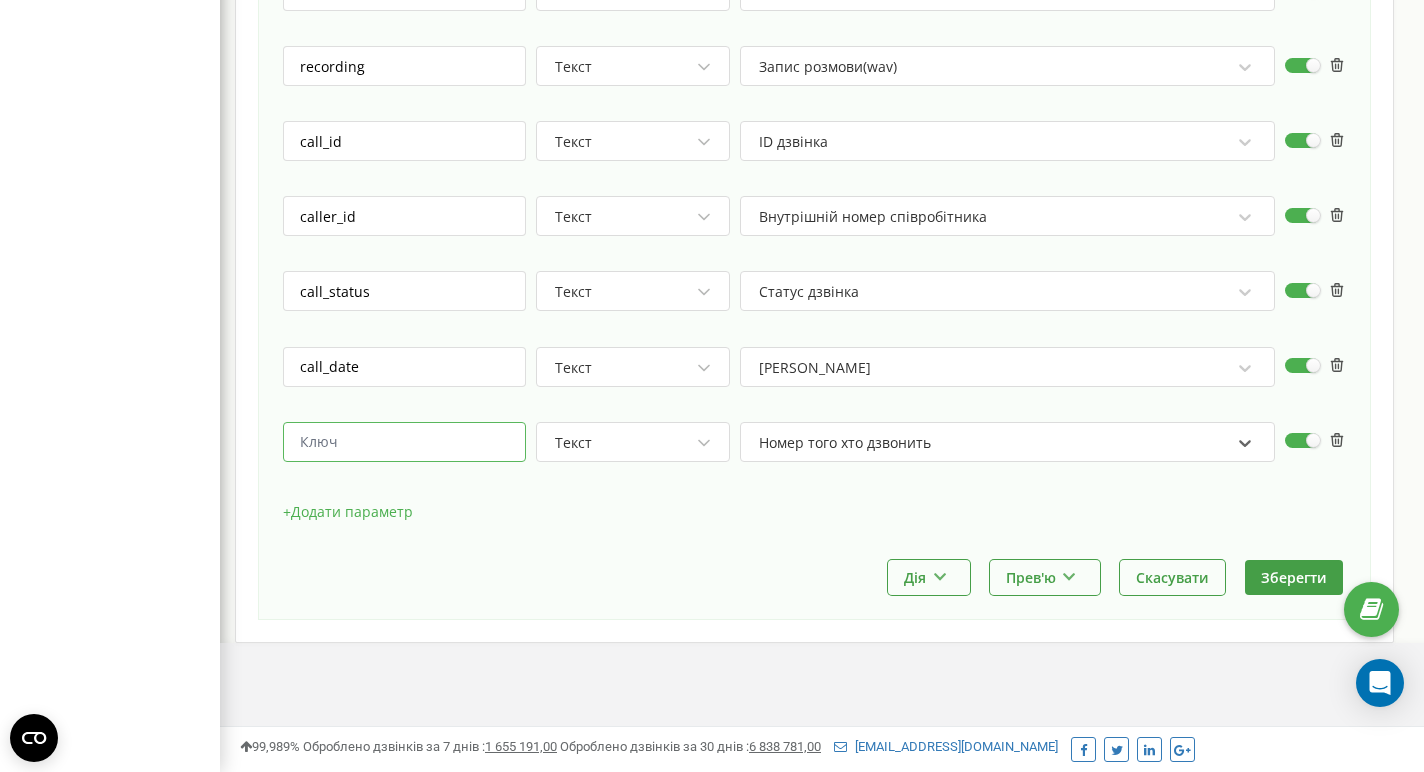 click at bounding box center [404, 442] 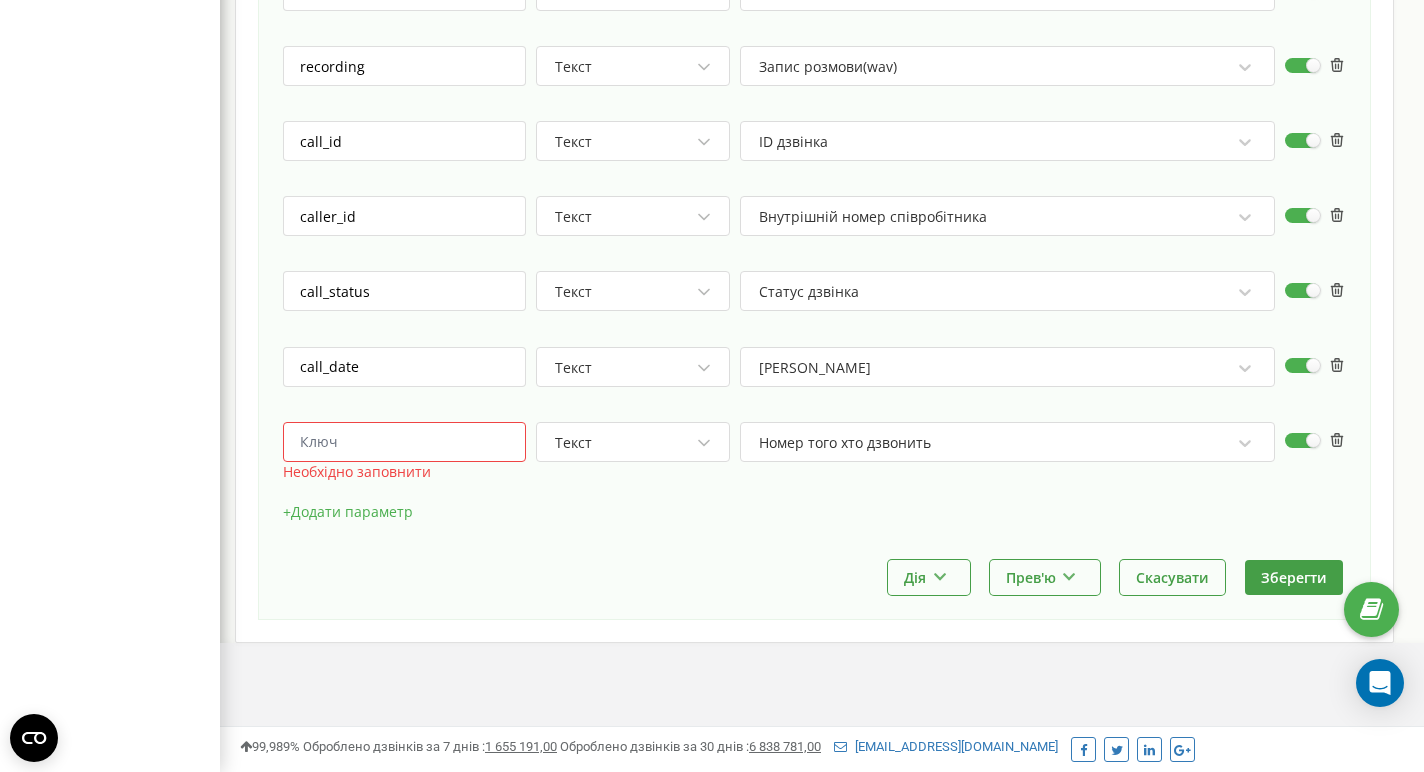 click on "HTTP метод * POST Напрямок * https:// [URL][DOMAIN_NAME] Заголовки 0 Content-Type,application/json Content-Type application/json +  Додати заголовок Авторизація   Формат відправки даних * json Формат дати * Стандартна дата ([DATE] 15:00:00) Тіло запиту duration Текст Тривалість дзвінка call_type Текст Тип дзвінка department Текст Відділ phone_number Текст Номер у форматі E.164 employee_id Текст ID співробітника employee_name Текст Співробітник recording Текст Запис розмови(wav) call_id Текст ID дзвінка caller_id Текст Внутрішній номер співробітника call_status Текст Статус дзвінка call_date Текст Дата дзвінка Необхідно заповнити Текст +" at bounding box center [814, -154] 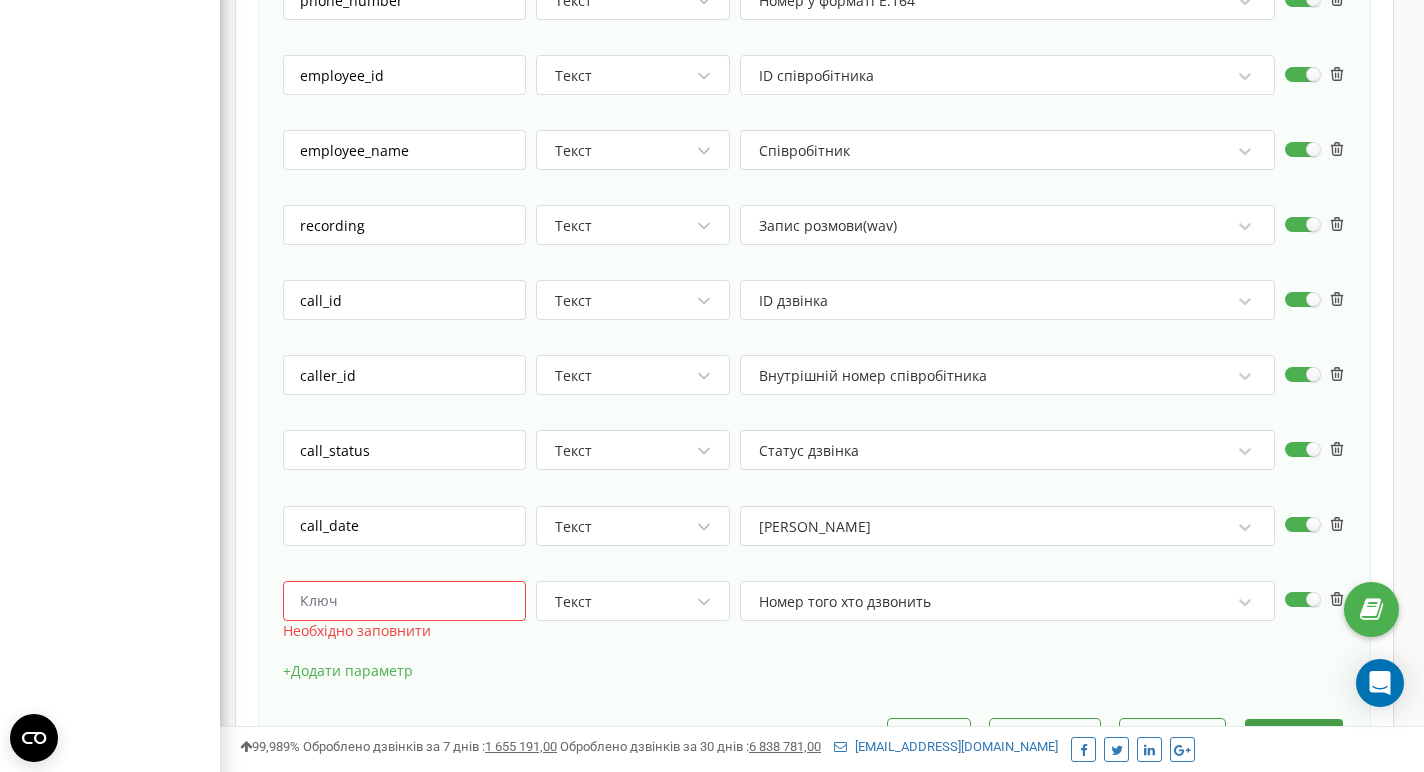scroll, scrollTop: 1668, scrollLeft: 0, axis: vertical 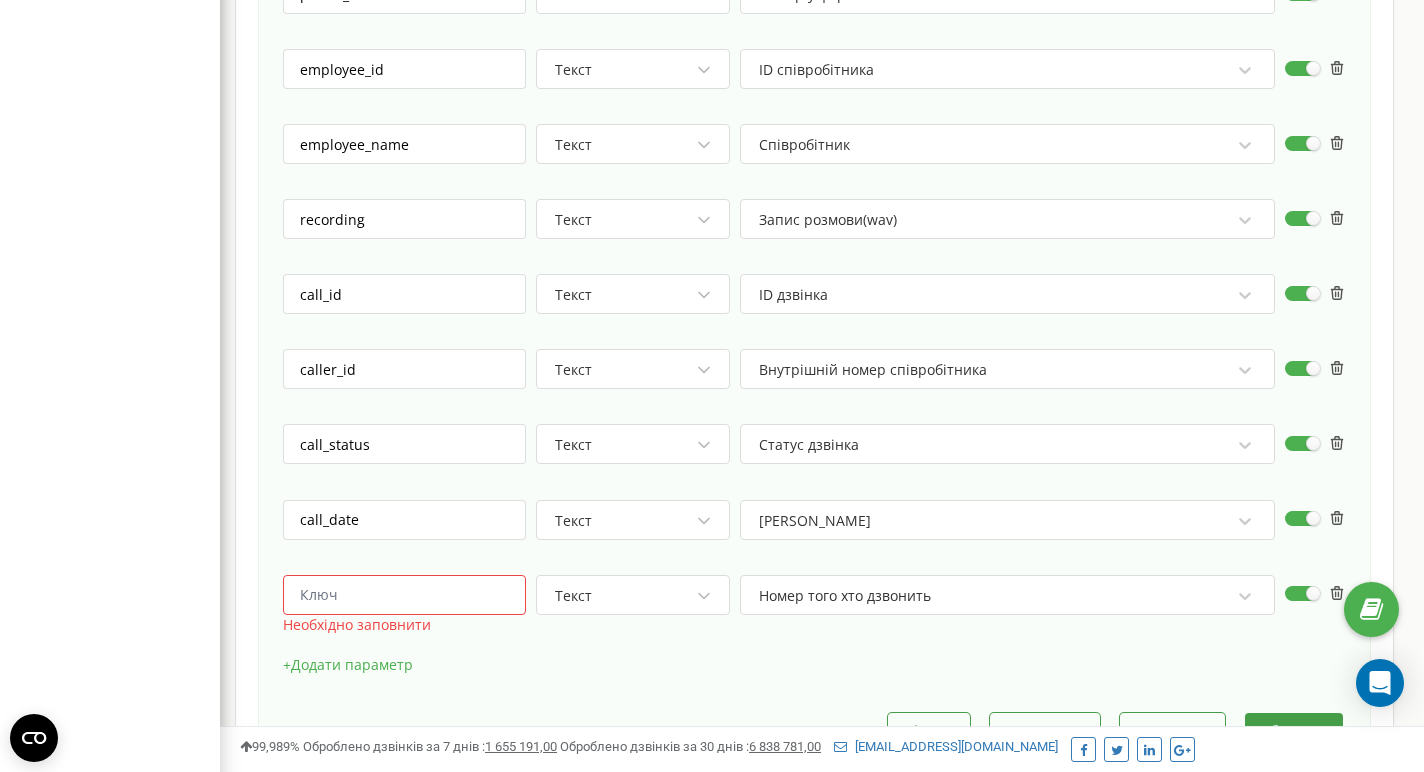 click at bounding box center [404, 595] 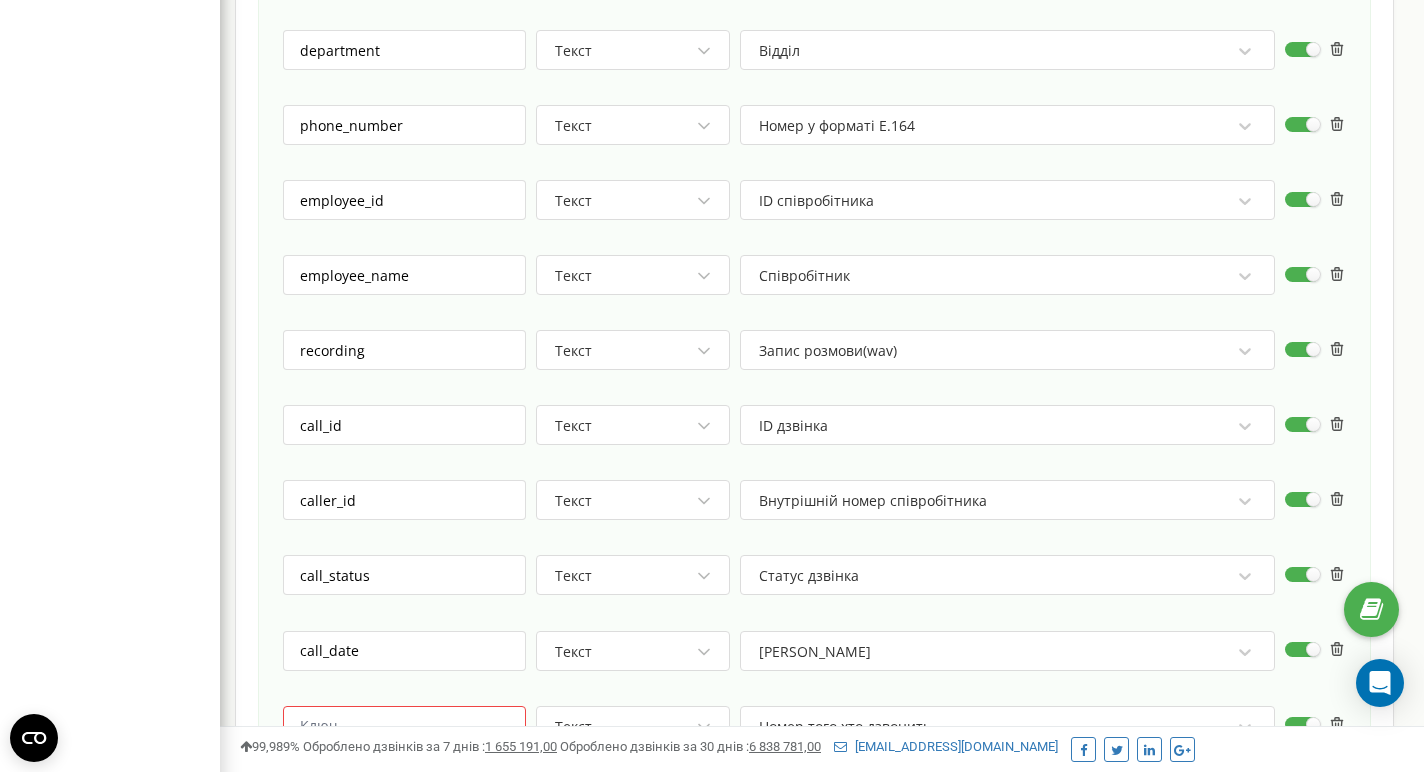scroll, scrollTop: 1821, scrollLeft: 0, axis: vertical 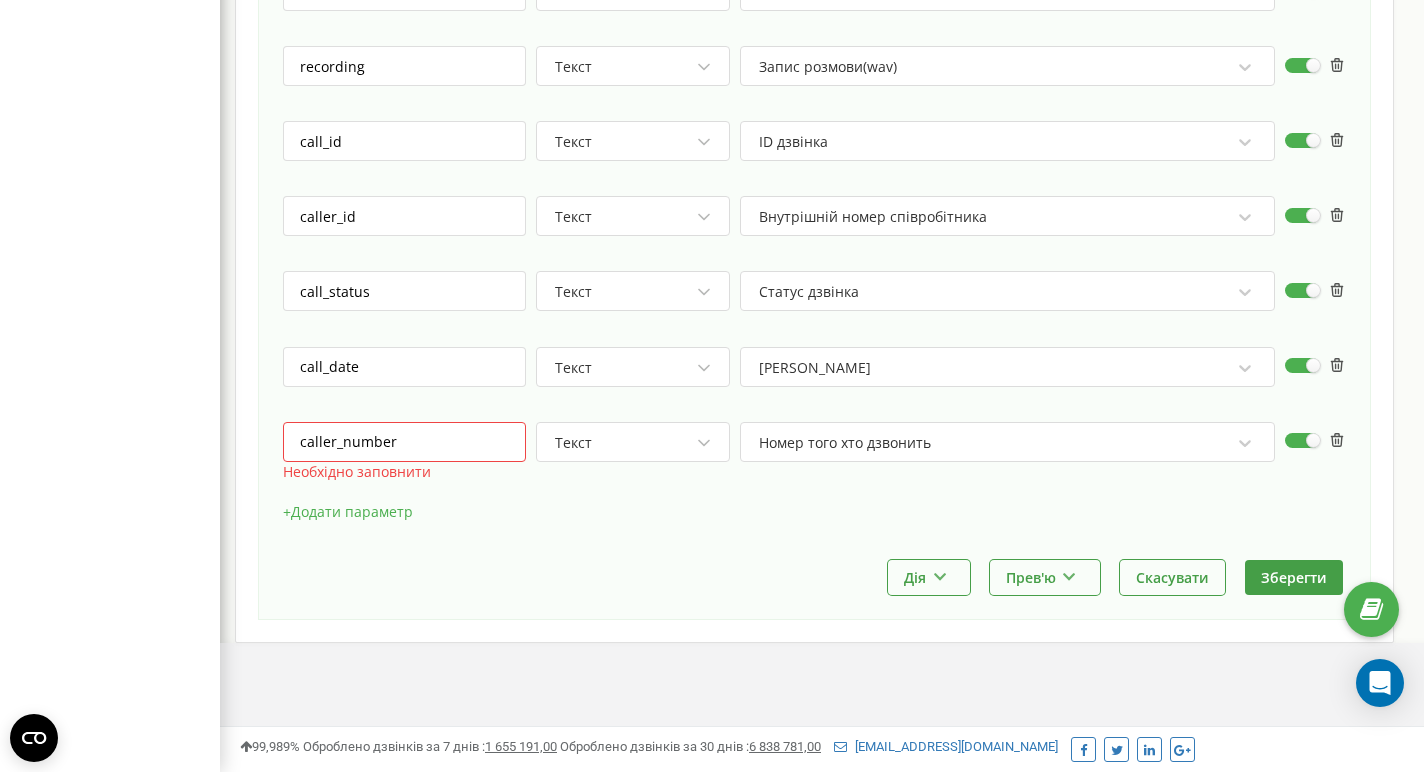 type on "caller_number" 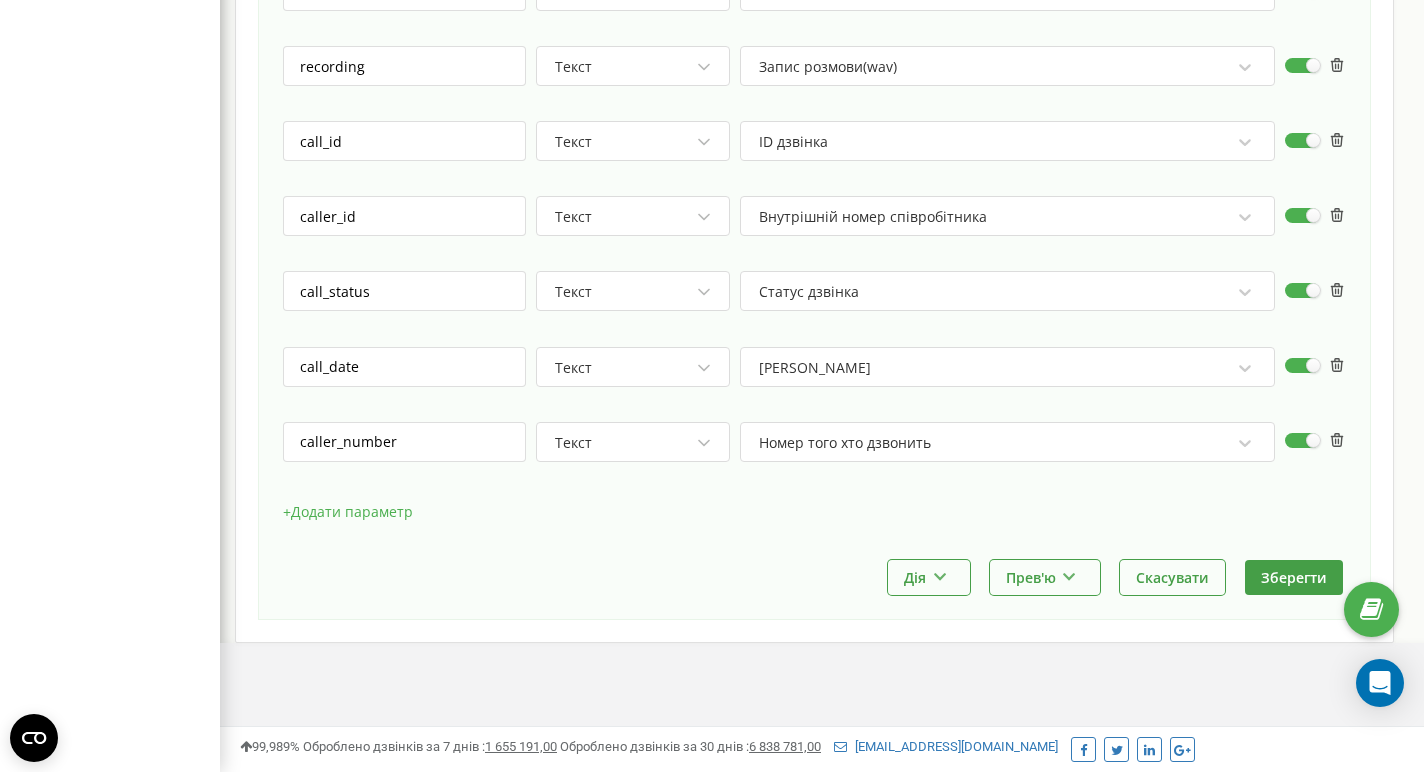 click on "+  Додати параметр" at bounding box center [814, 522] 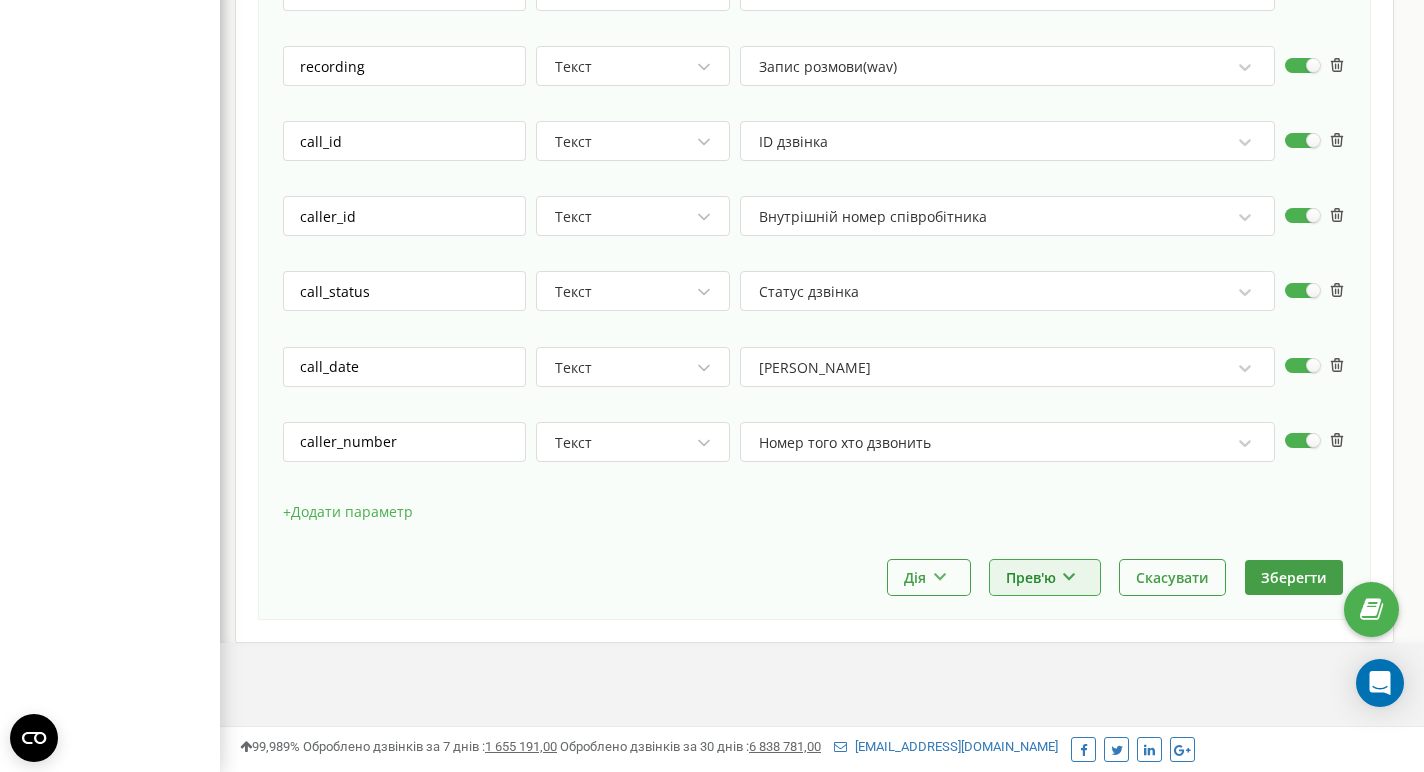 click on "Прев'ю" at bounding box center [1045, 577] 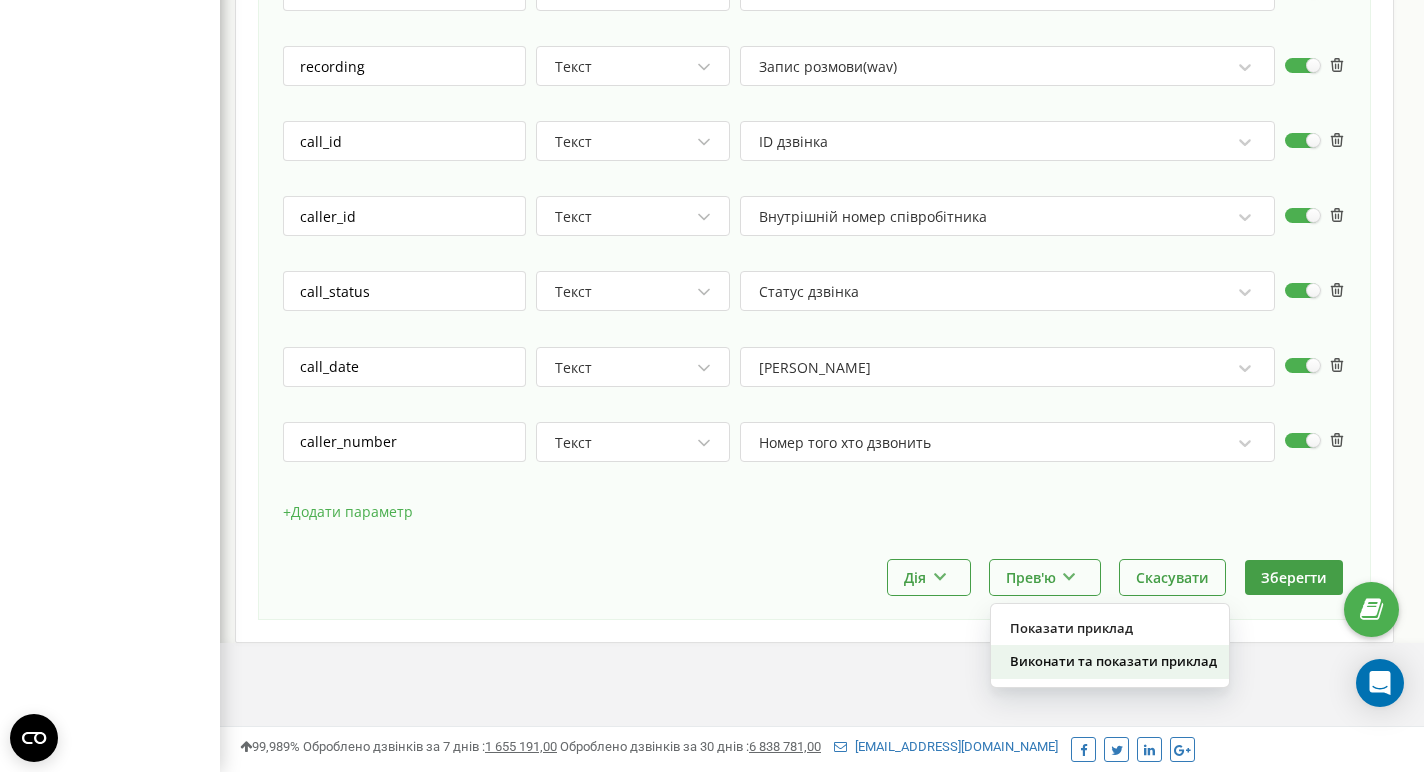 click on "Виконати та показати приклад" at bounding box center [1110, 661] 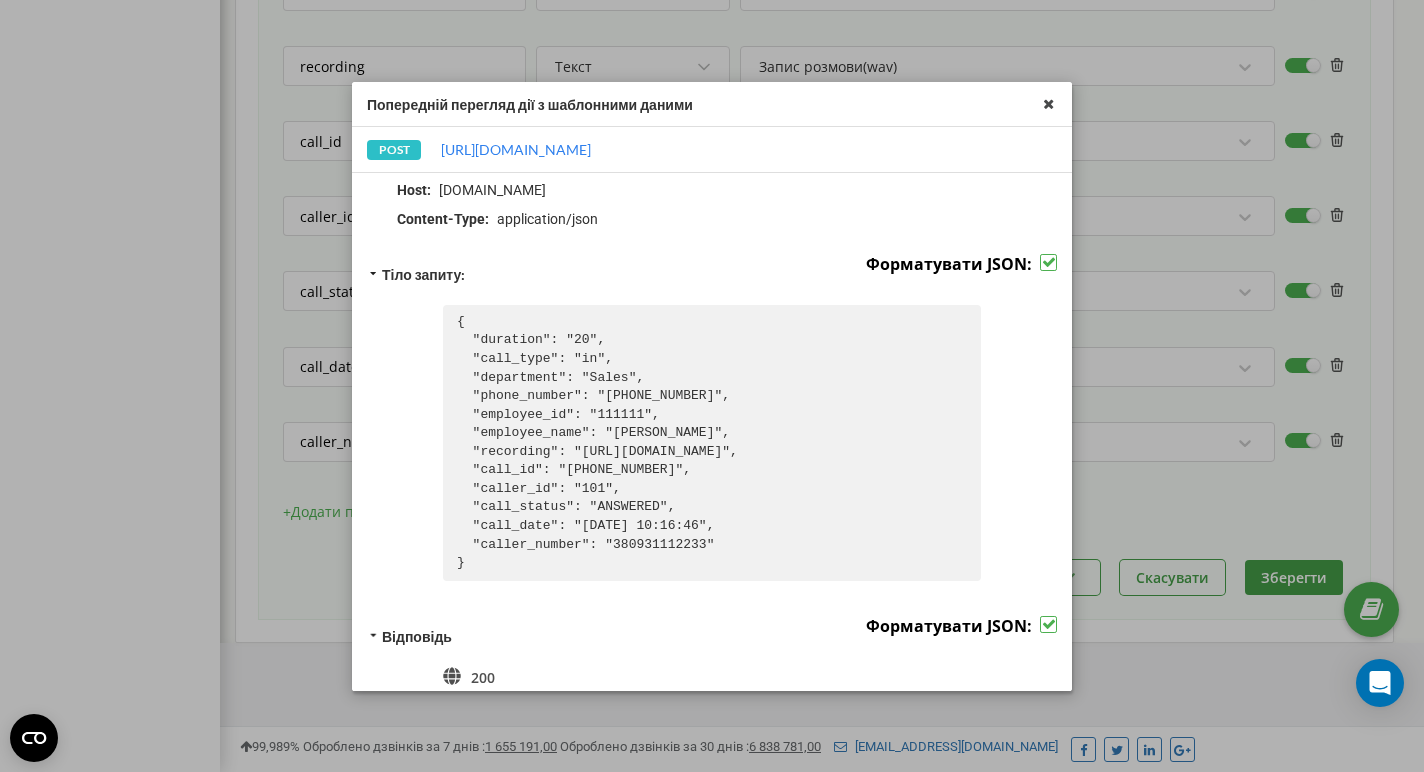 scroll, scrollTop: 125, scrollLeft: 0, axis: vertical 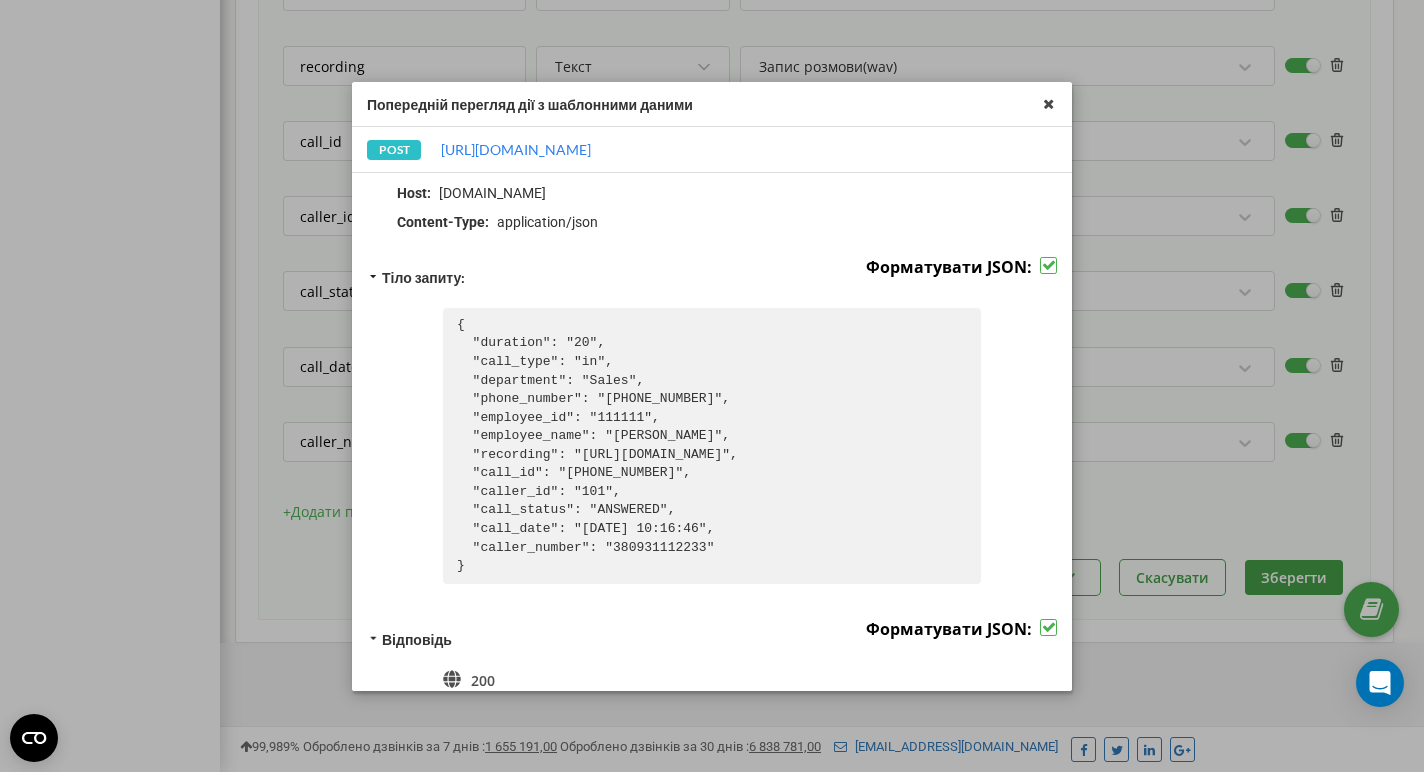 click on "{
"duration": "20",
"call_type": "in",
"department": "Sales",
"phone_number": "[PHONE_NUMBER]",
"employee_id": "111111",
"employee_name": "[PERSON_NAME]",
"recording": "[URL][DOMAIN_NAME]",
"call_id": "[PHONE_NUMBER]",
"caller_id": "101",
"call_status": "ANSWERED",
"call_date": "[DATE] 10:16:46",
"caller_number": "380931112233"
}" at bounding box center [712, 446] 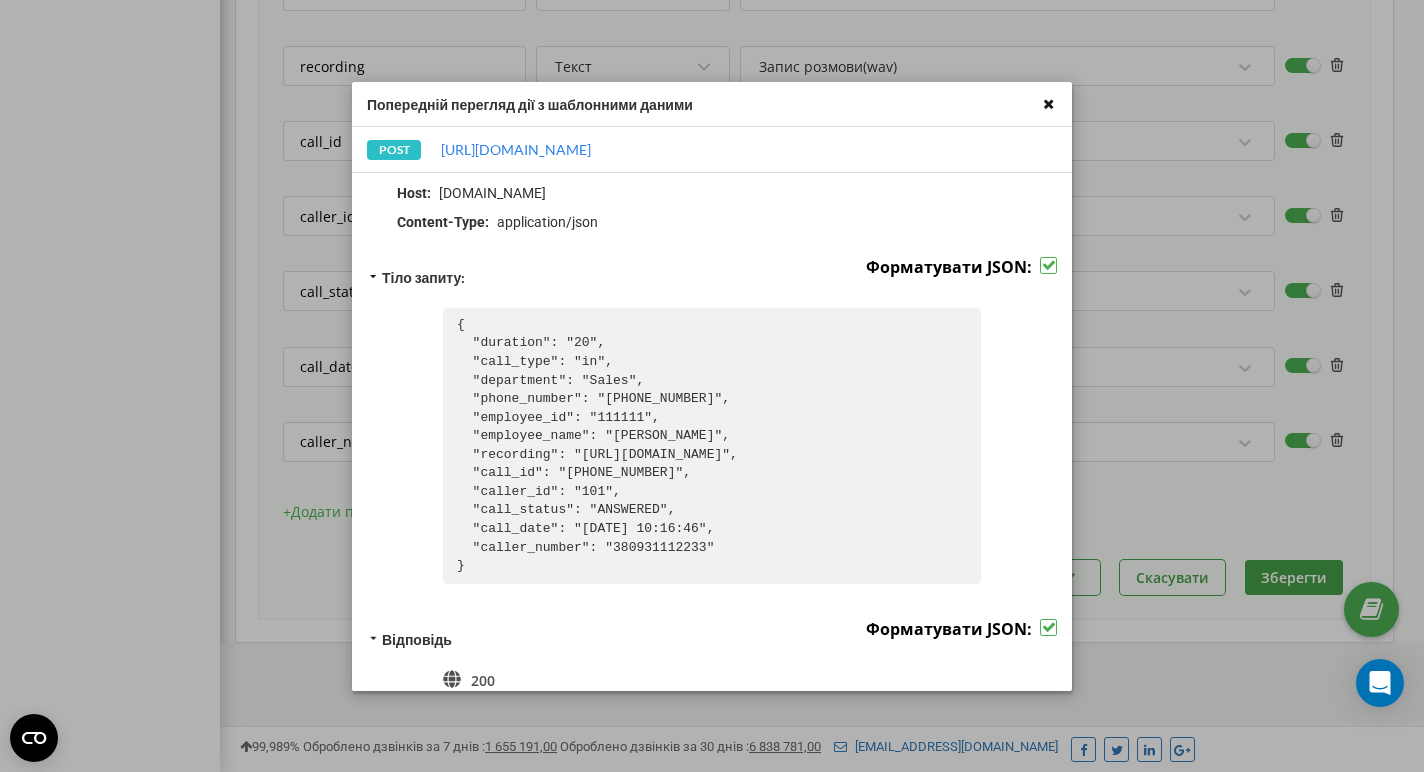 click at bounding box center (1048, 103) 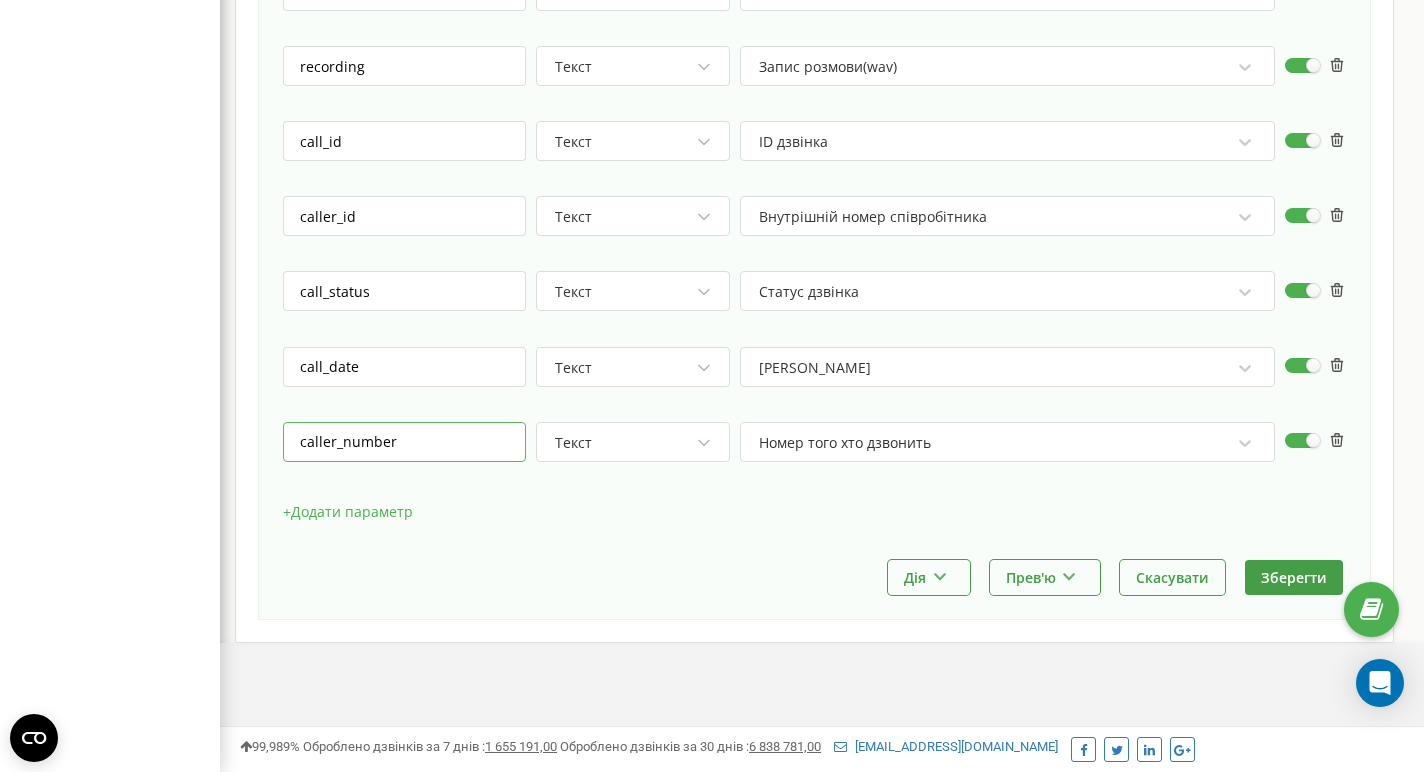 click on "caller_number" at bounding box center (404, 442) 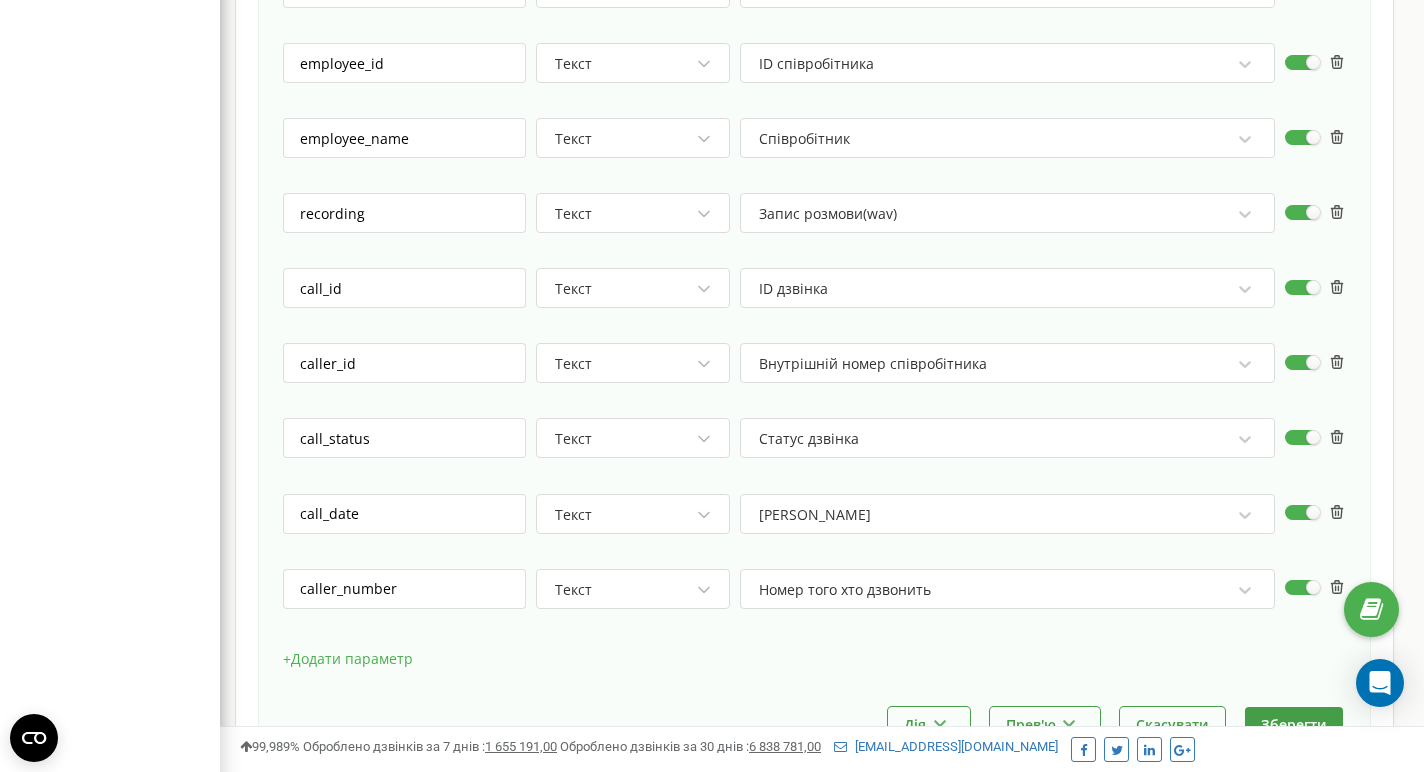 scroll, scrollTop: 1756, scrollLeft: 0, axis: vertical 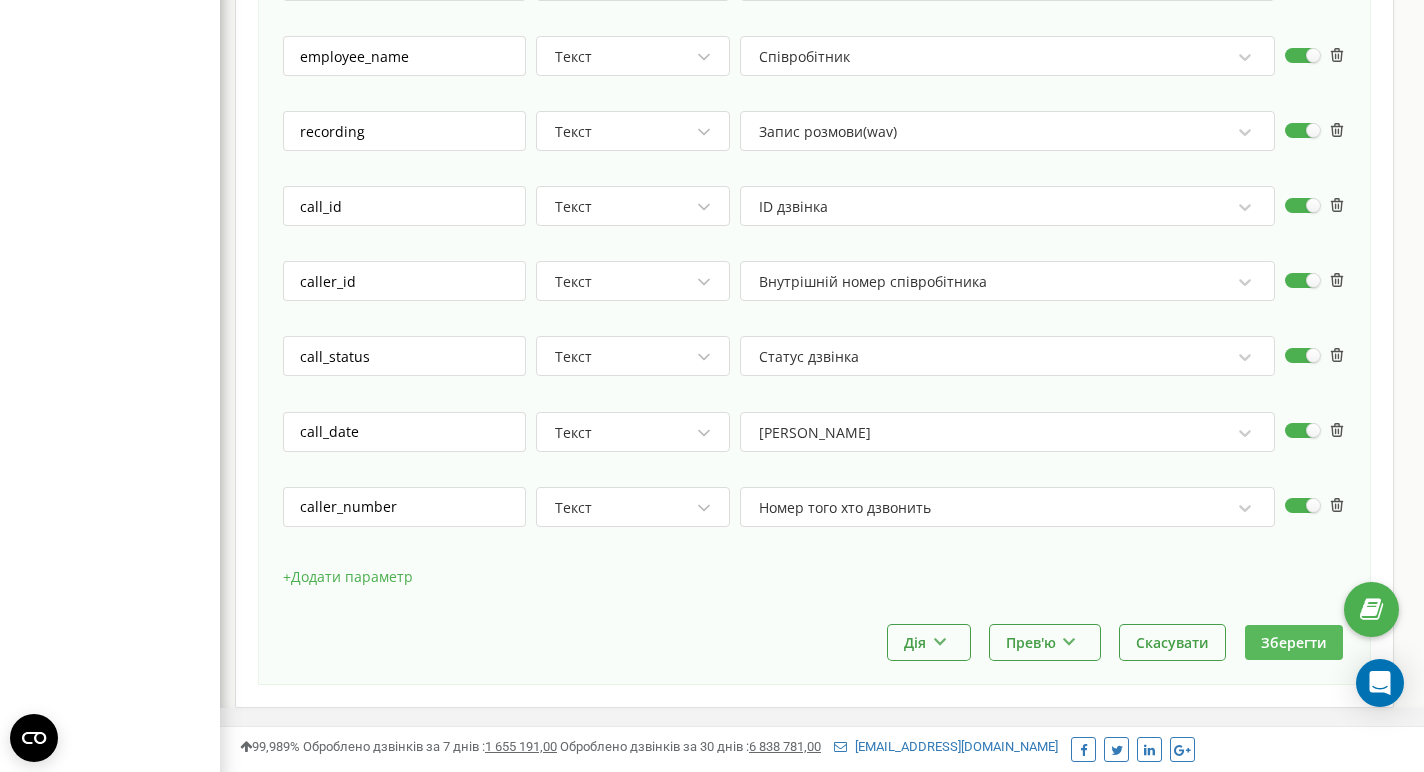 click on "Зберегти" at bounding box center (1294, 642) 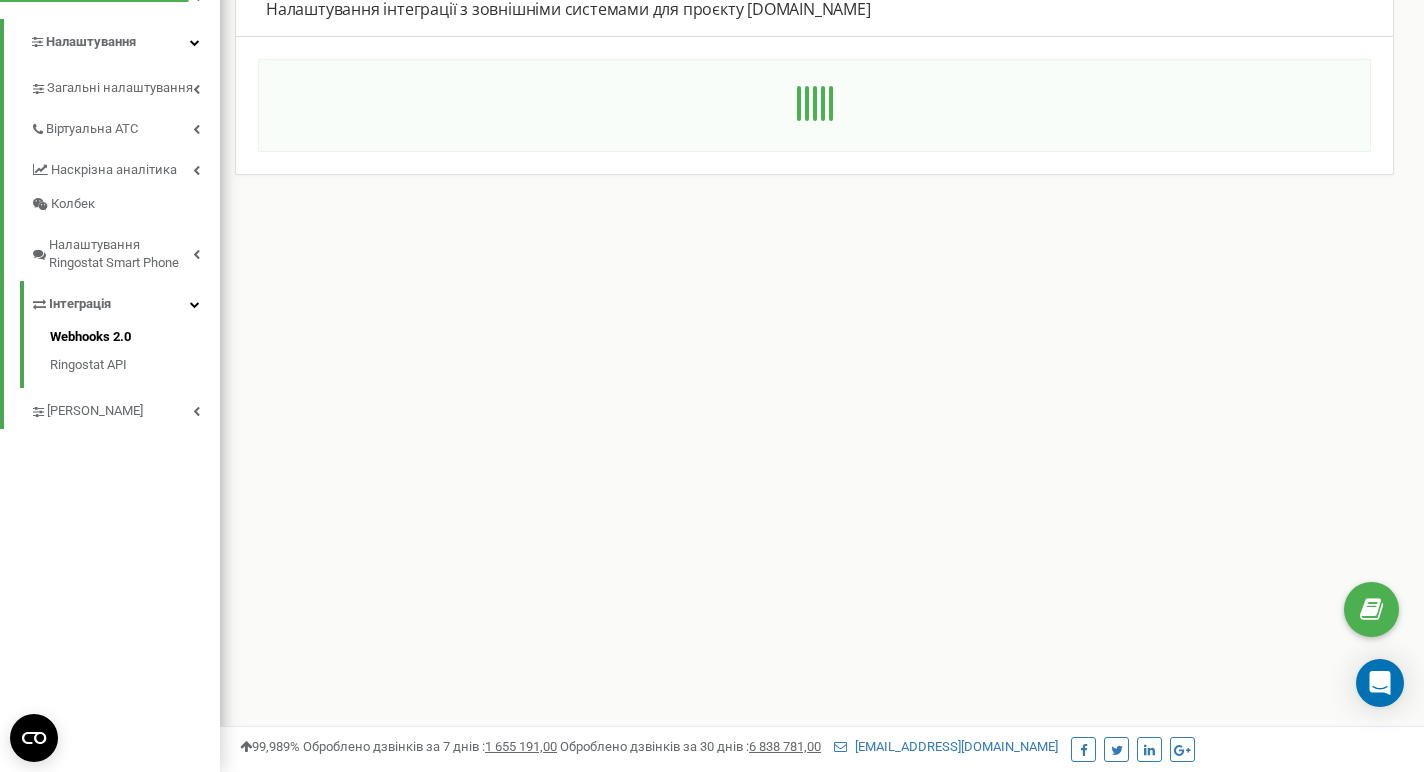 scroll, scrollTop: 1200, scrollLeft: 1204, axis: both 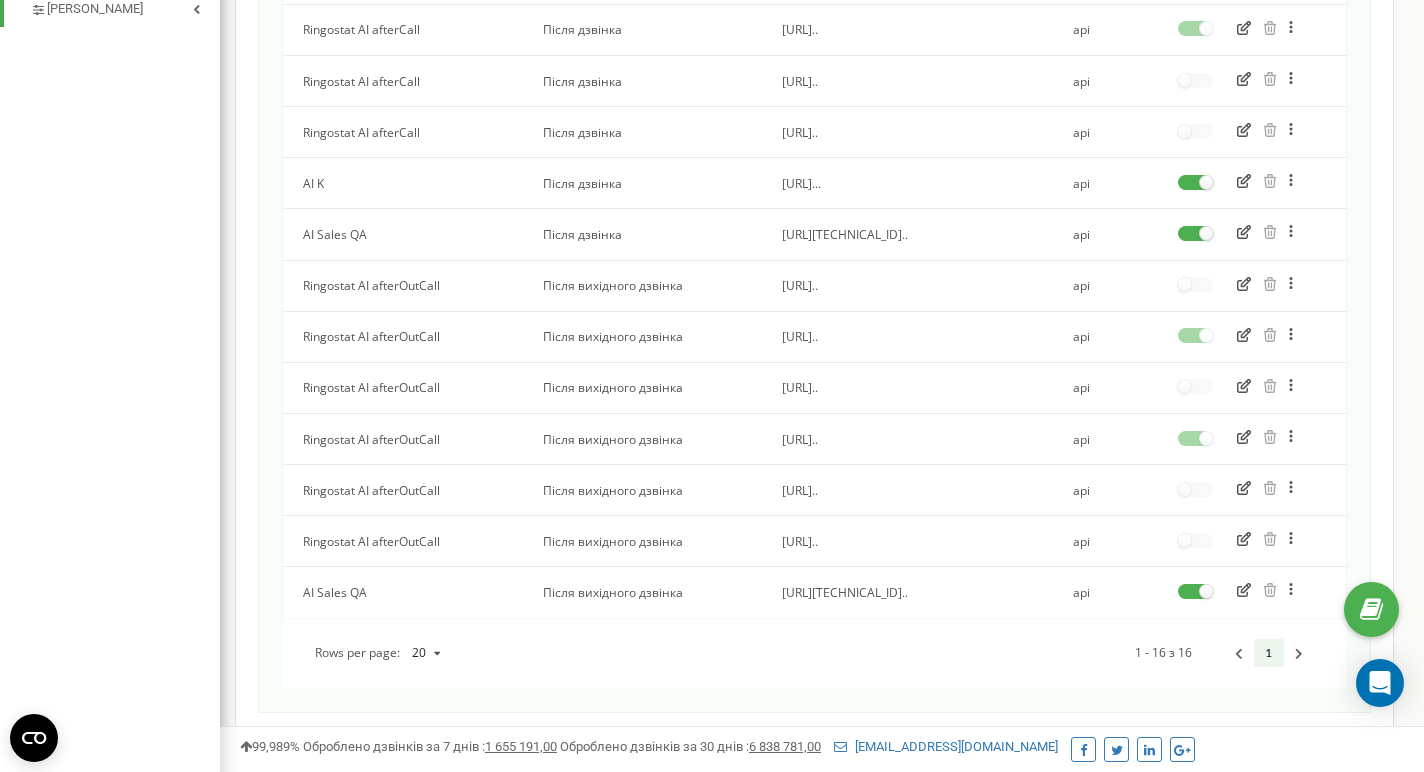 click 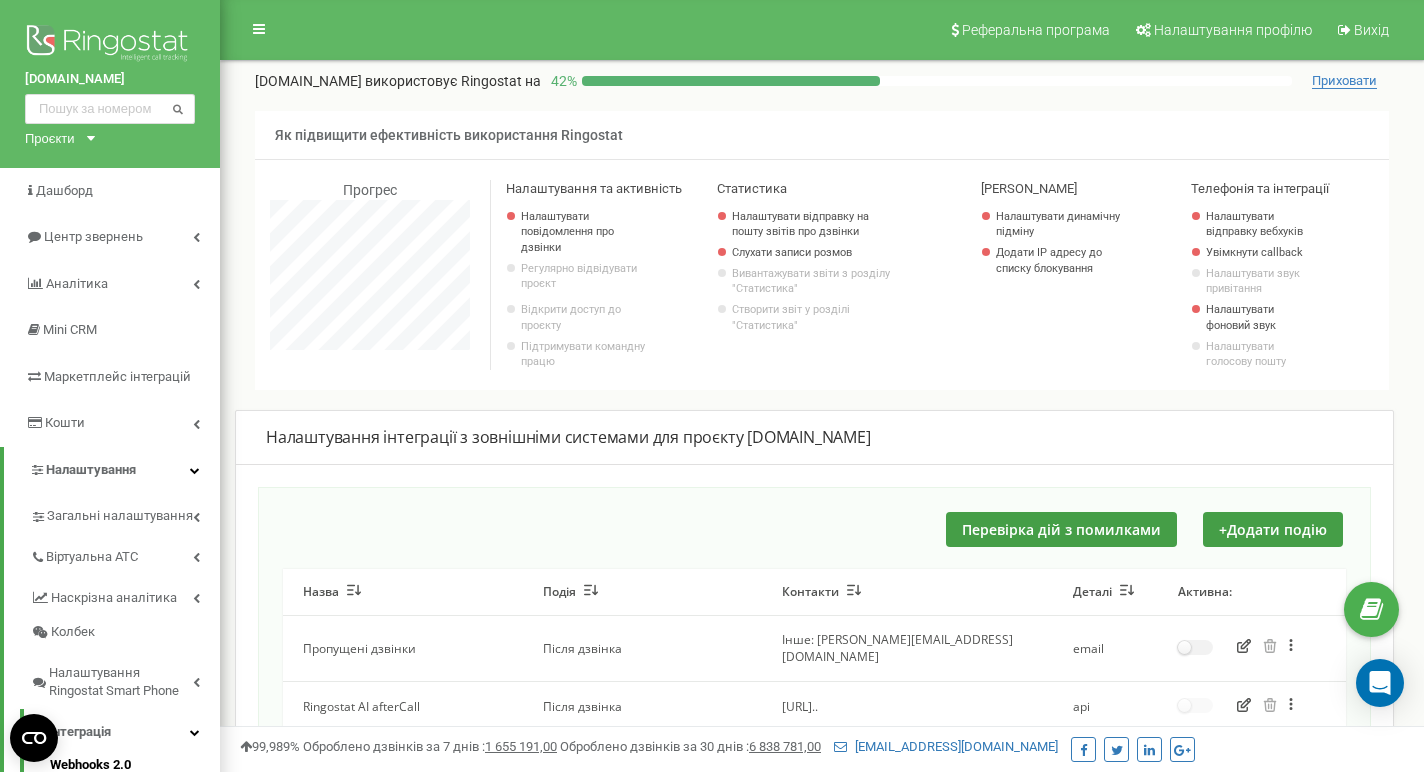 scroll, scrollTop: 998800, scrollLeft: 998796, axis: both 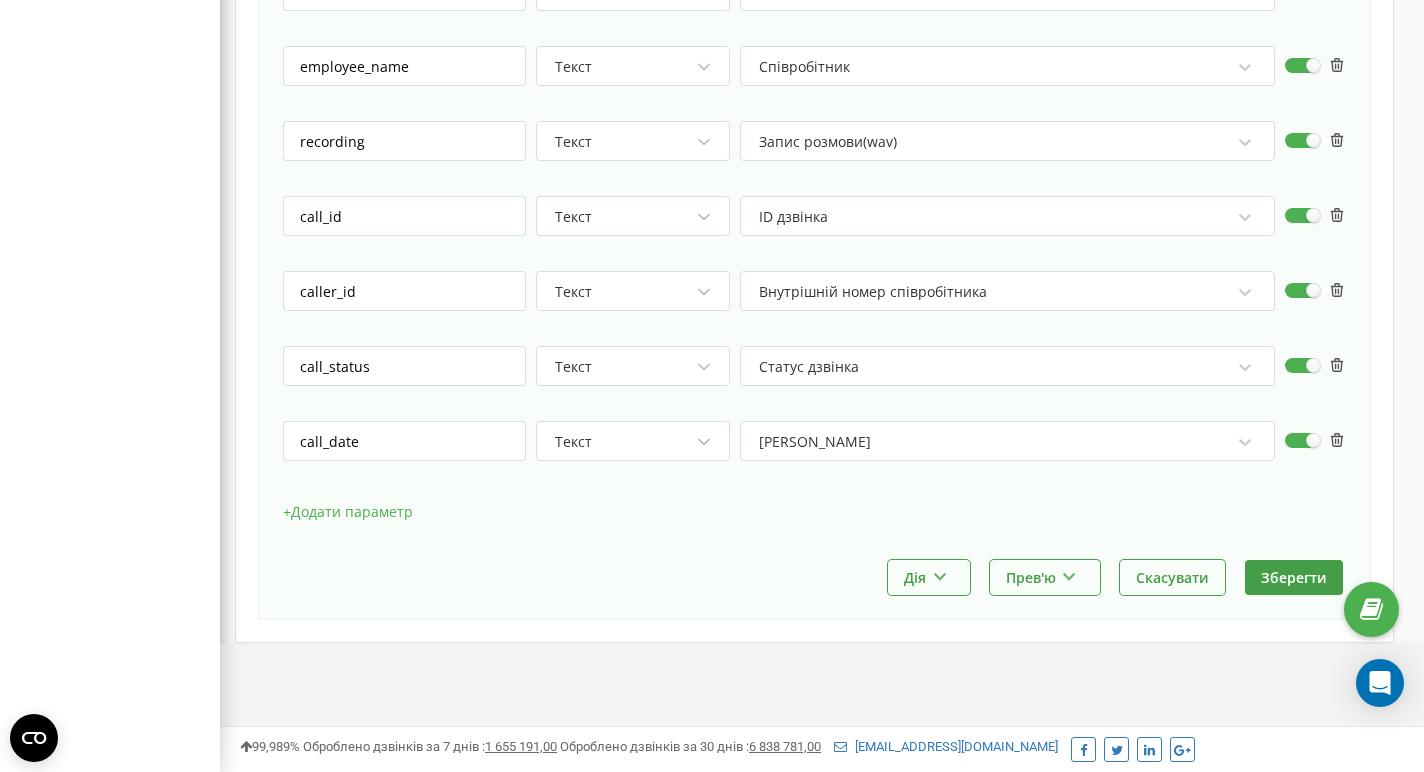 click on "+  Додати параметр" at bounding box center [348, 512] 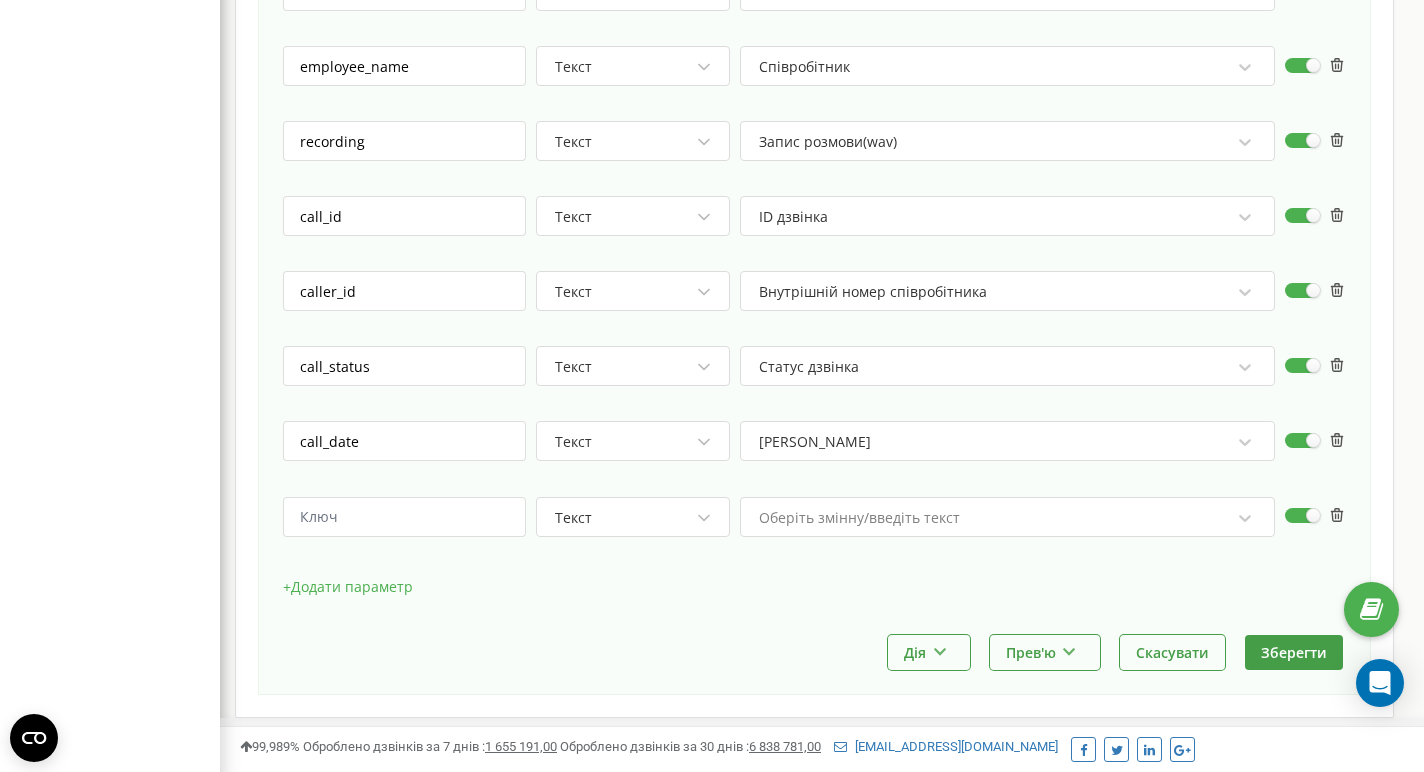 scroll, scrollTop: 997611, scrollLeft: 998796, axis: both 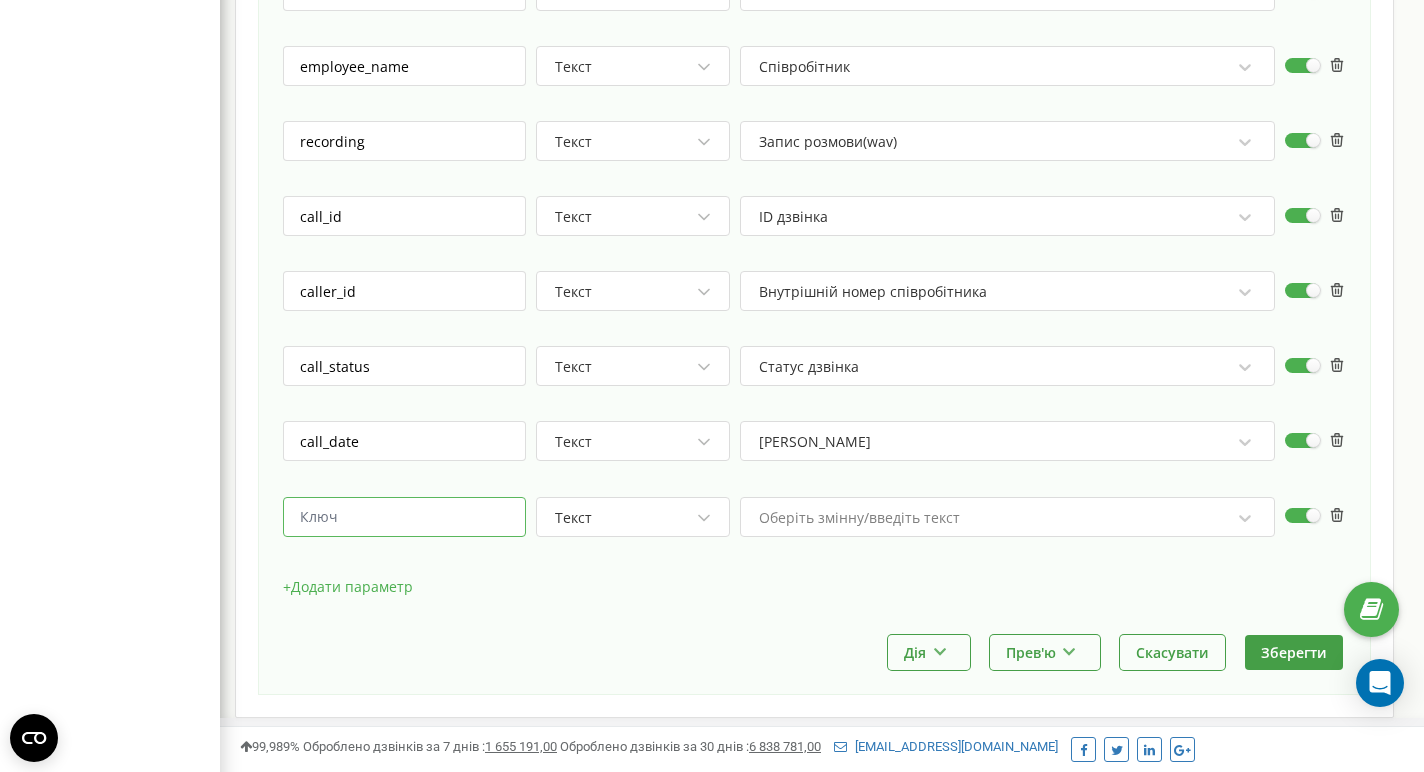 click at bounding box center [404, 517] 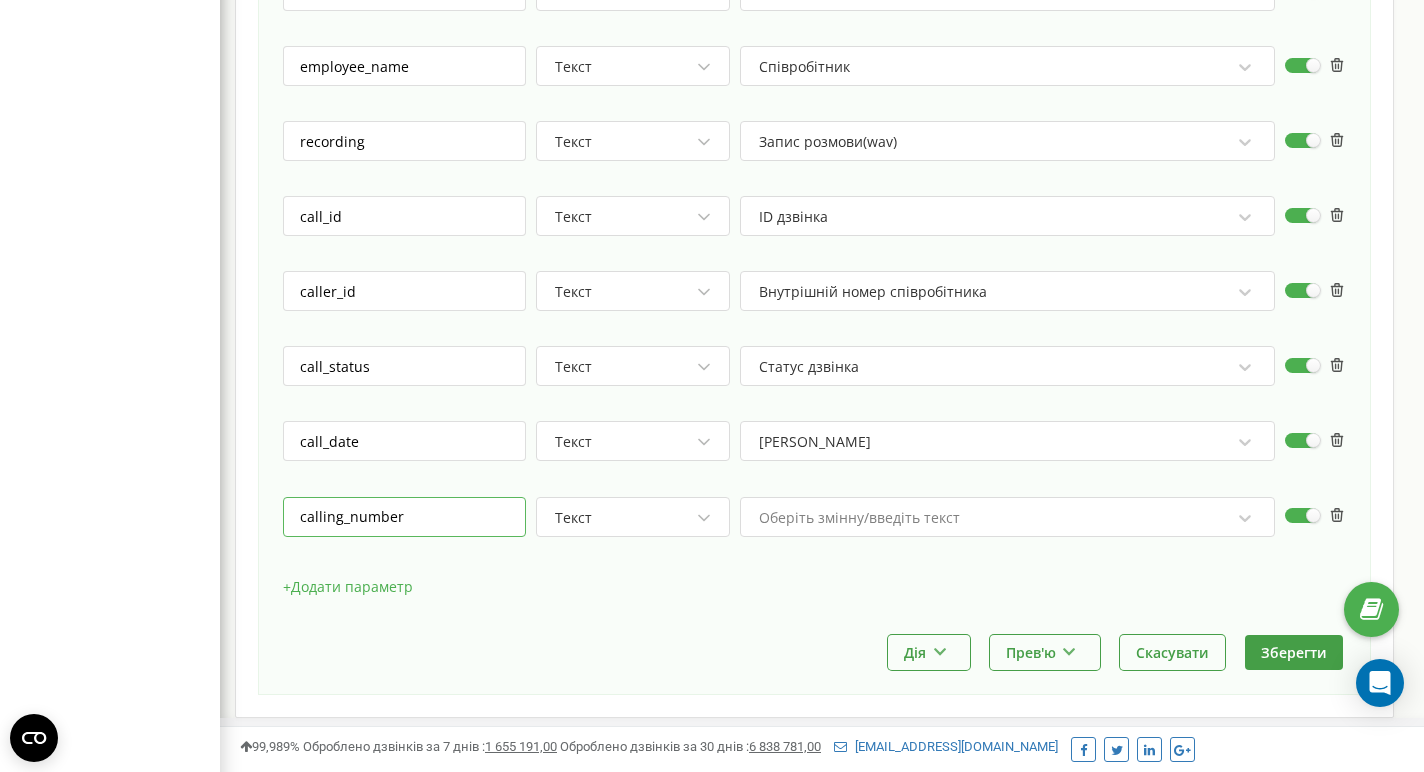 type on "calling_number" 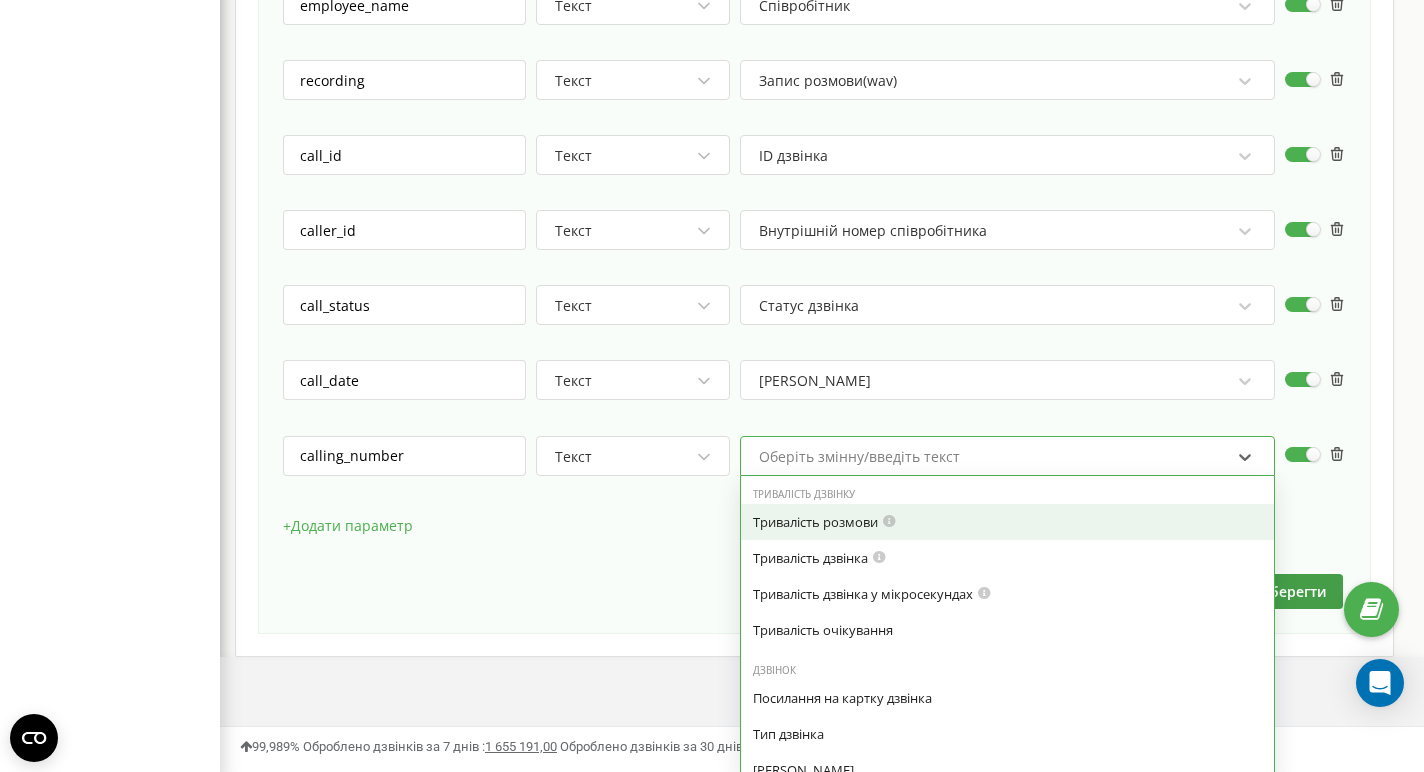 click on "option Тривалість розмови focused, 0 of 7. 29 results available. Use Up and Down to choose options, press Enter to select the currently focused option, press Escape to exit the menu, press Tab to select the option and exit the menu. Оберіть змінну/введіть текст Тривалість дзвінку Тривалість розмови Тривалість дзвінка Тривалість дзвінка у мікросекундах Тривалість очікування Дзвінок Посилання на картку дзвінка Тип дзвінка Дата дзвінка Дата дзвінка в мікросекундах Цінність дзвінка ID дзвінка Відділ Статус дзвінка Куди дзвонили Номер у форматі E.164 Email співробітника Співробітник Внутрішній номер співробітника Наявність аудіозапису ID дзвінка" at bounding box center [1007, 456] 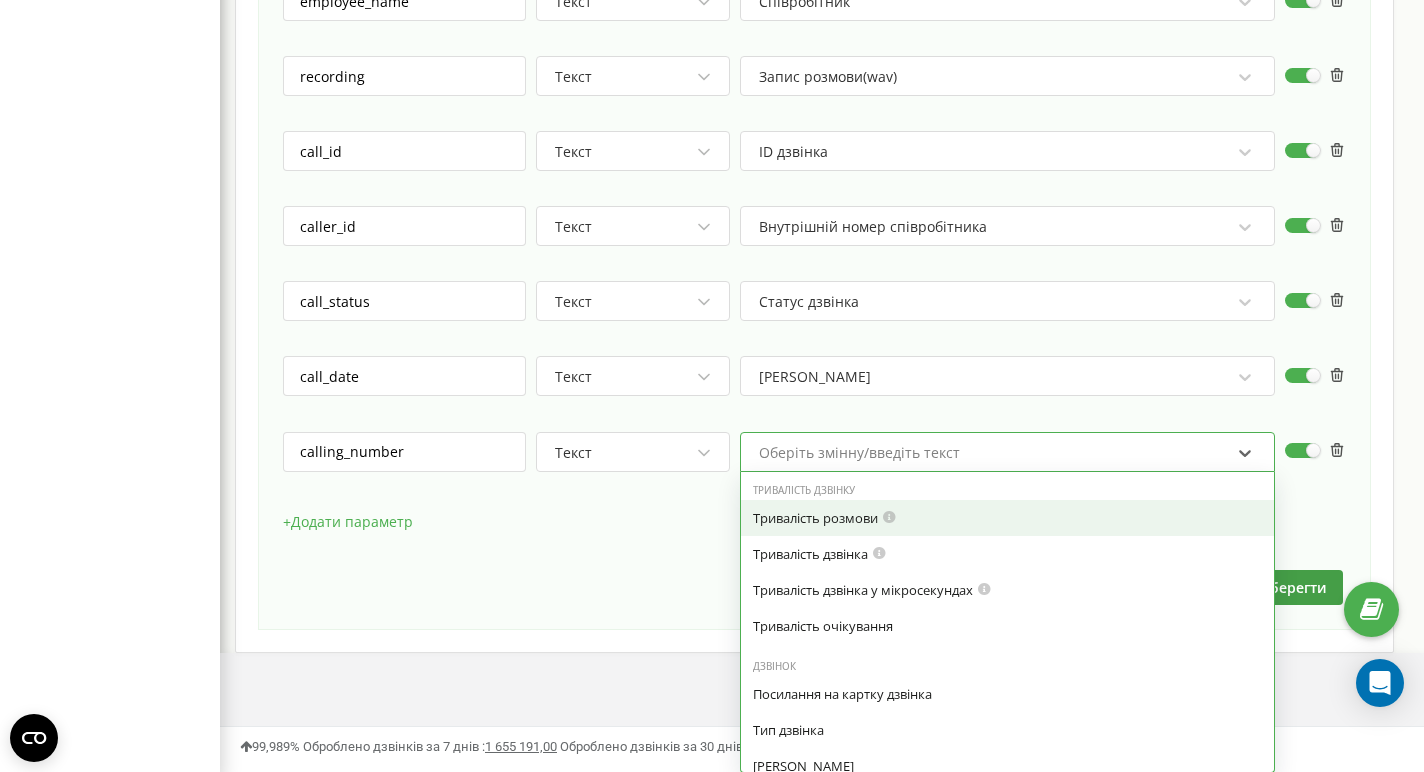 scroll, scrollTop: 1736, scrollLeft: 0, axis: vertical 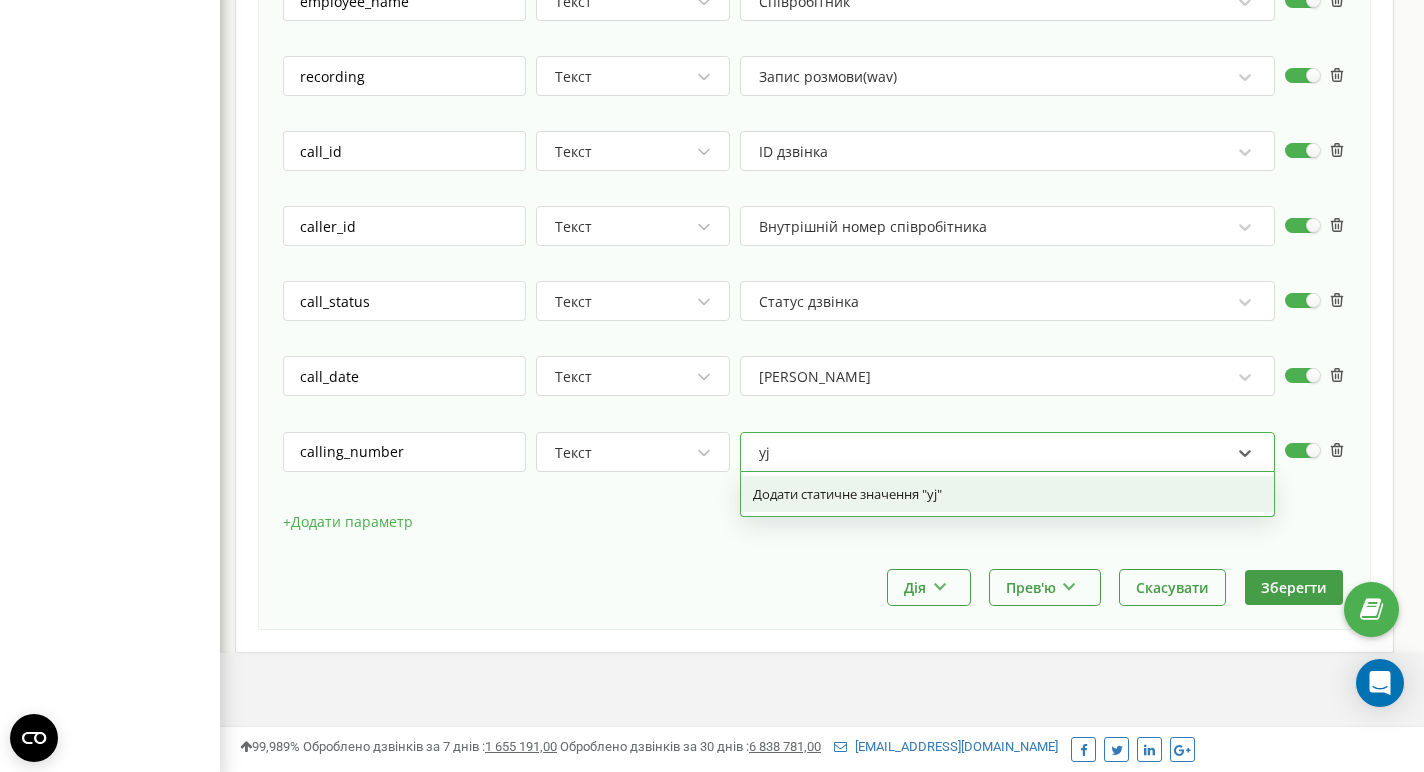 type on "y" 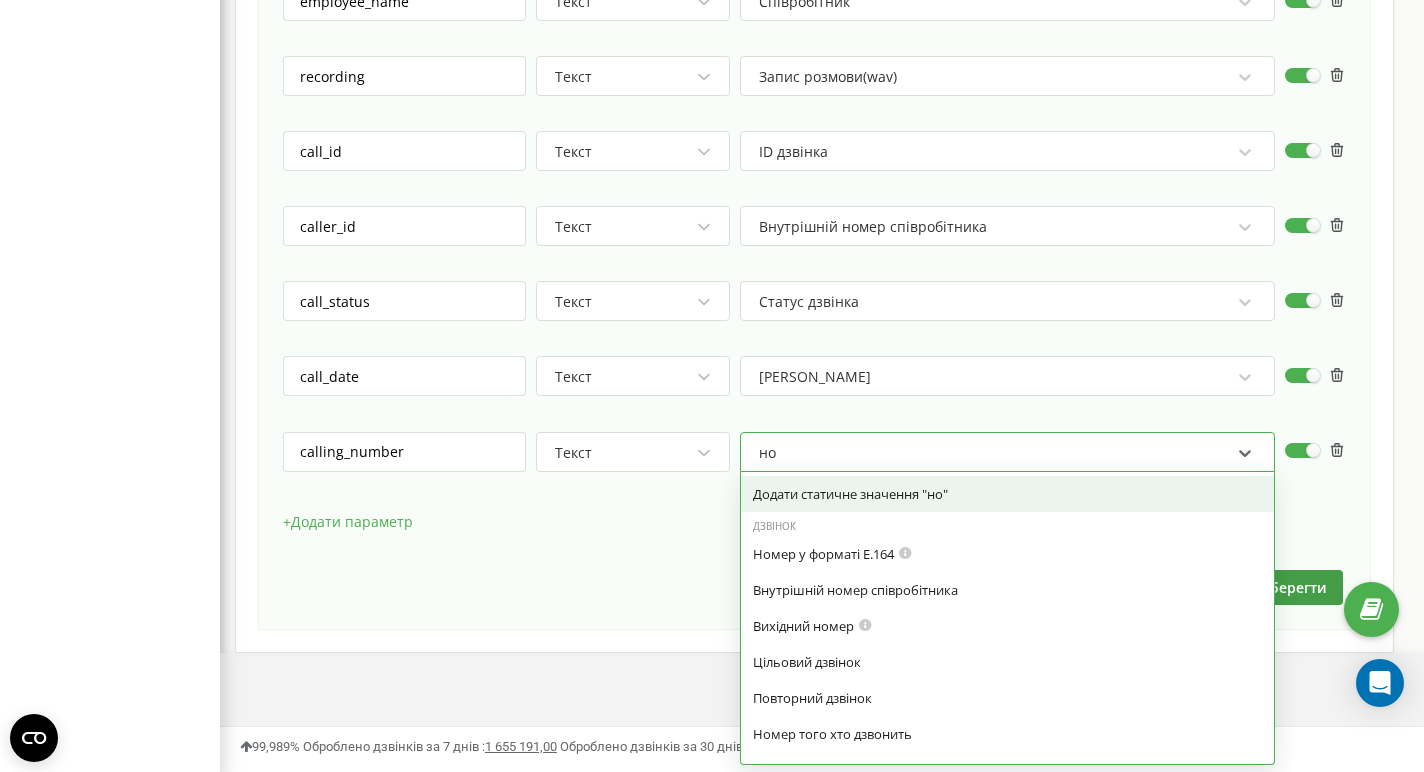 type on "н" 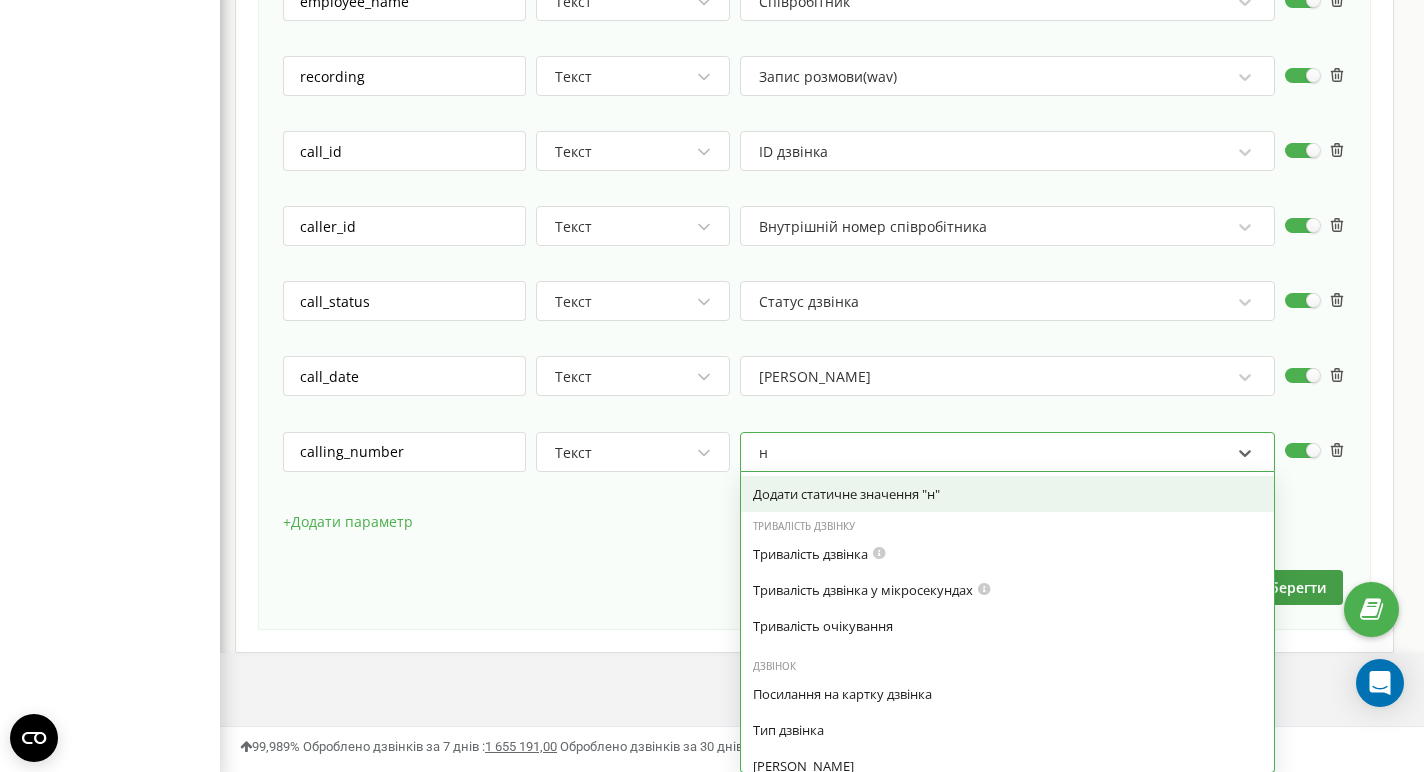 type 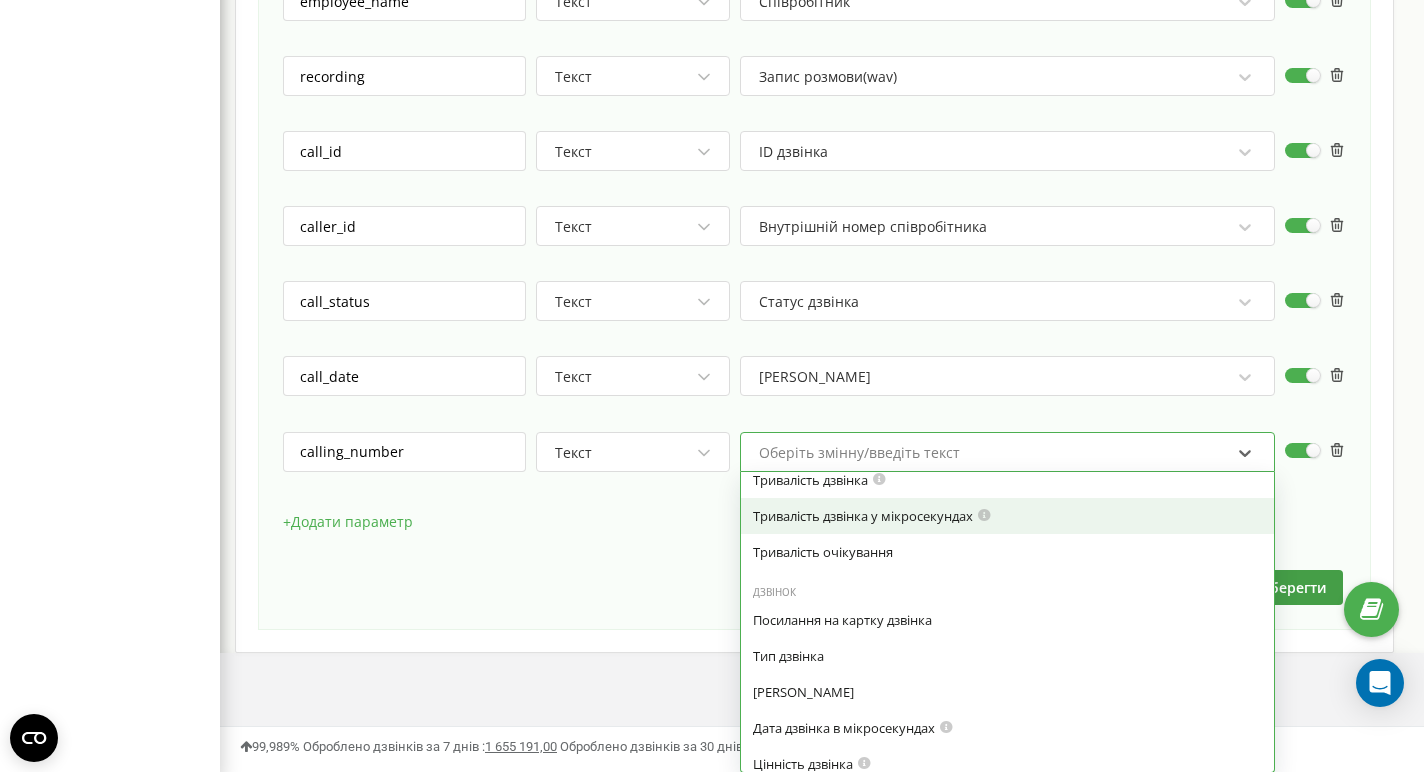scroll, scrollTop: 0, scrollLeft: 0, axis: both 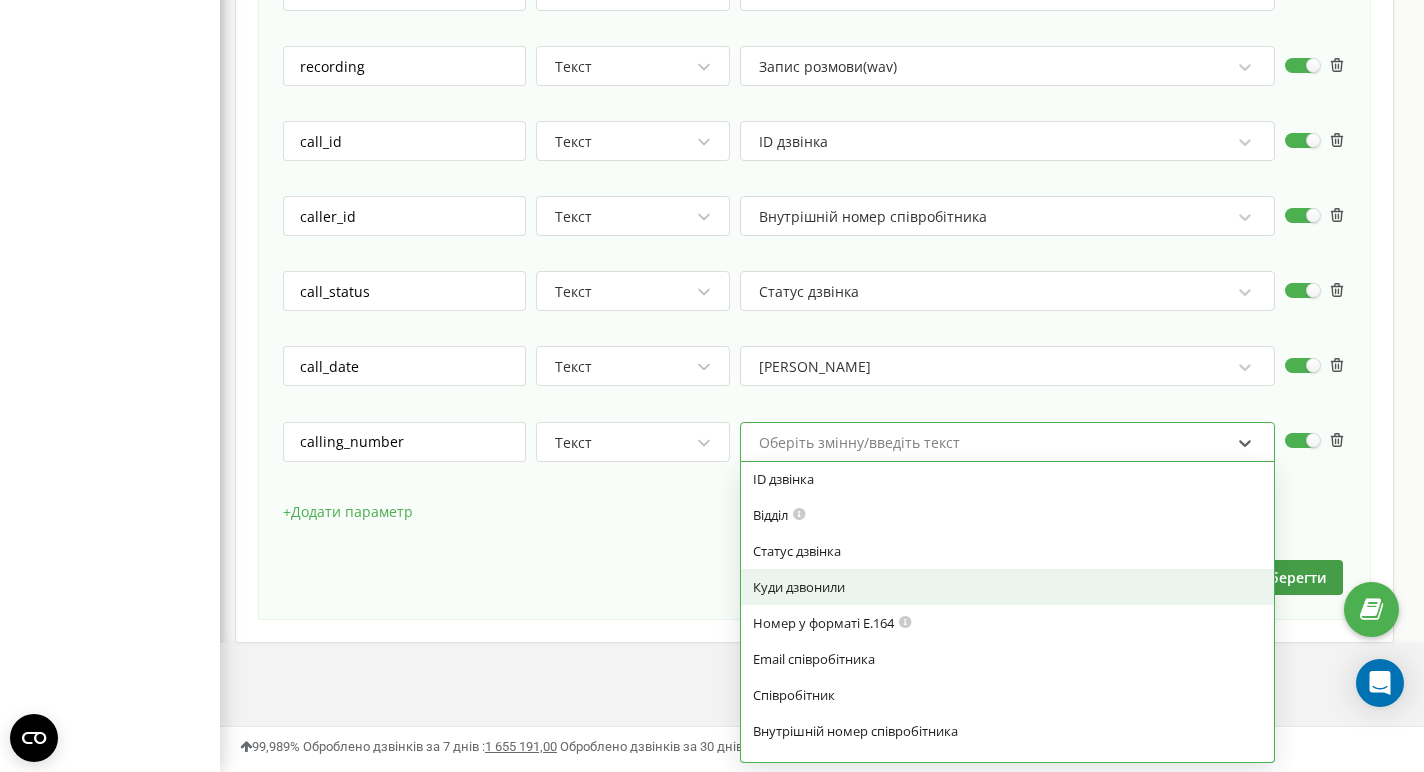 click on "Куди дзвонили" at bounding box center (1007, 587) 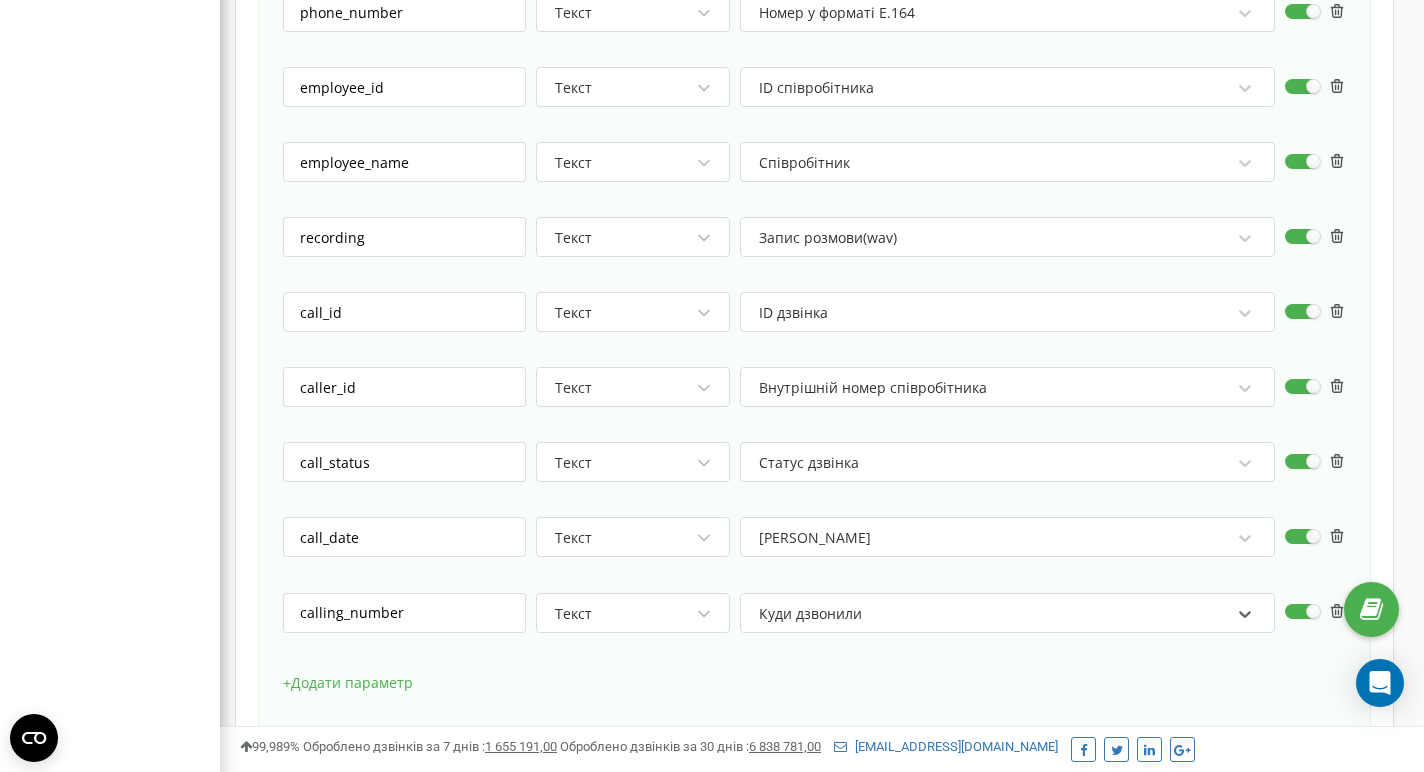 scroll, scrollTop: 1630, scrollLeft: 0, axis: vertical 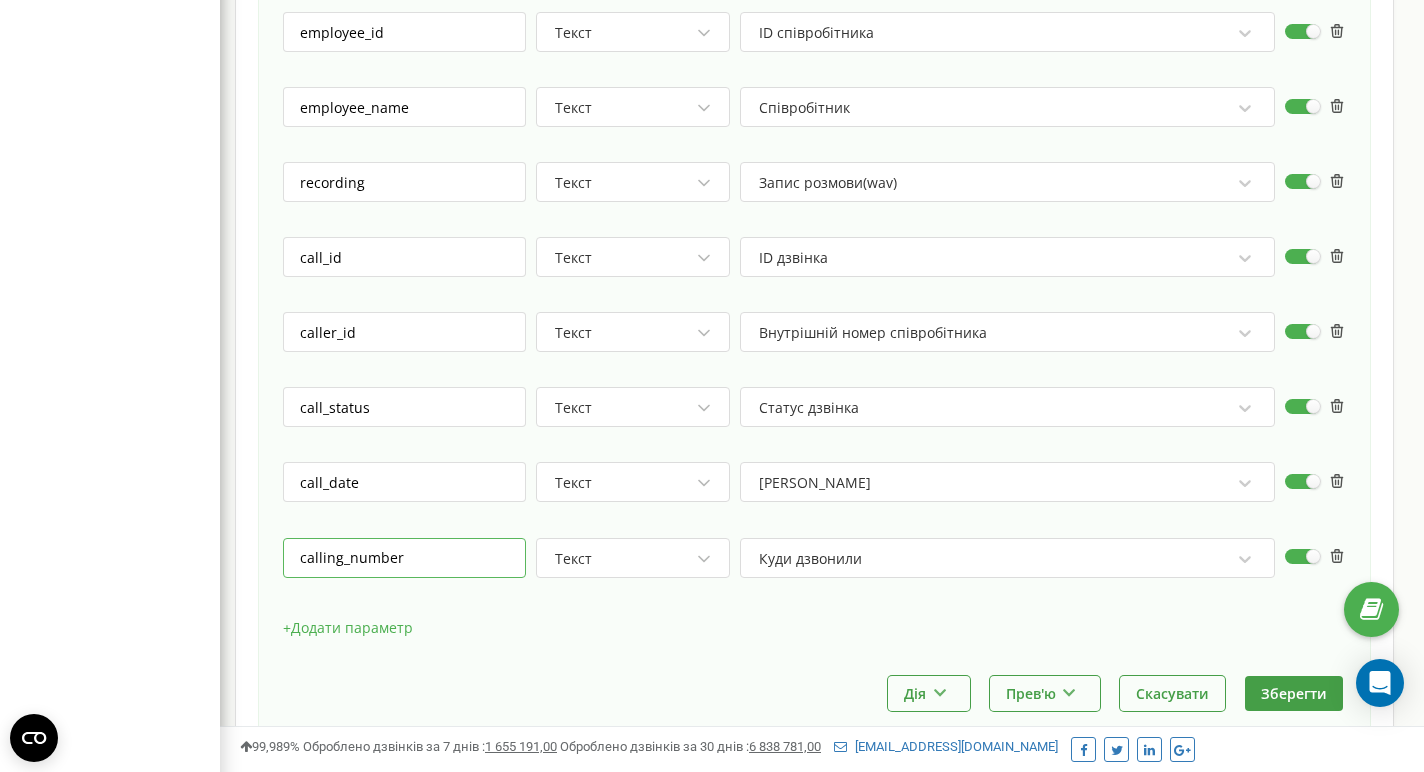 click on "calling_number" at bounding box center [404, 558] 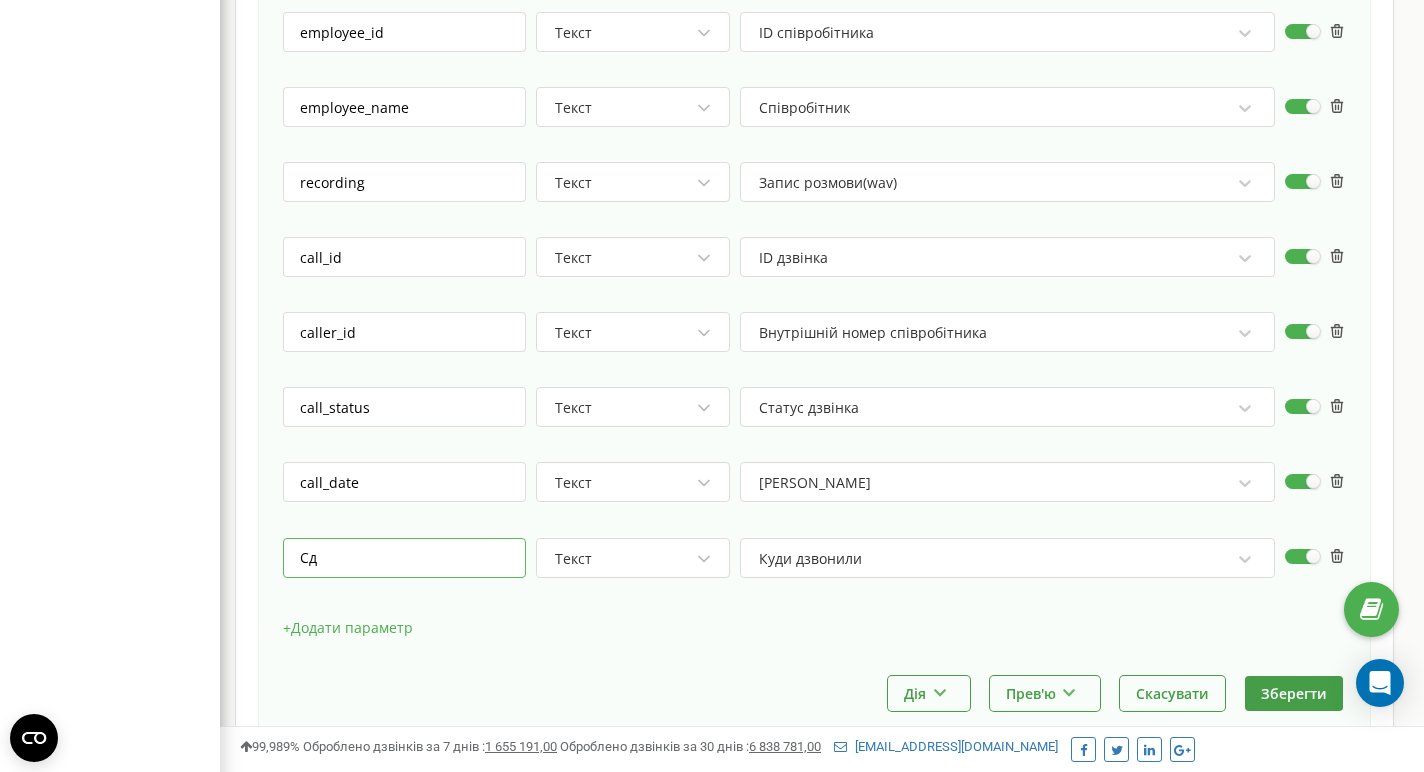 type on "С" 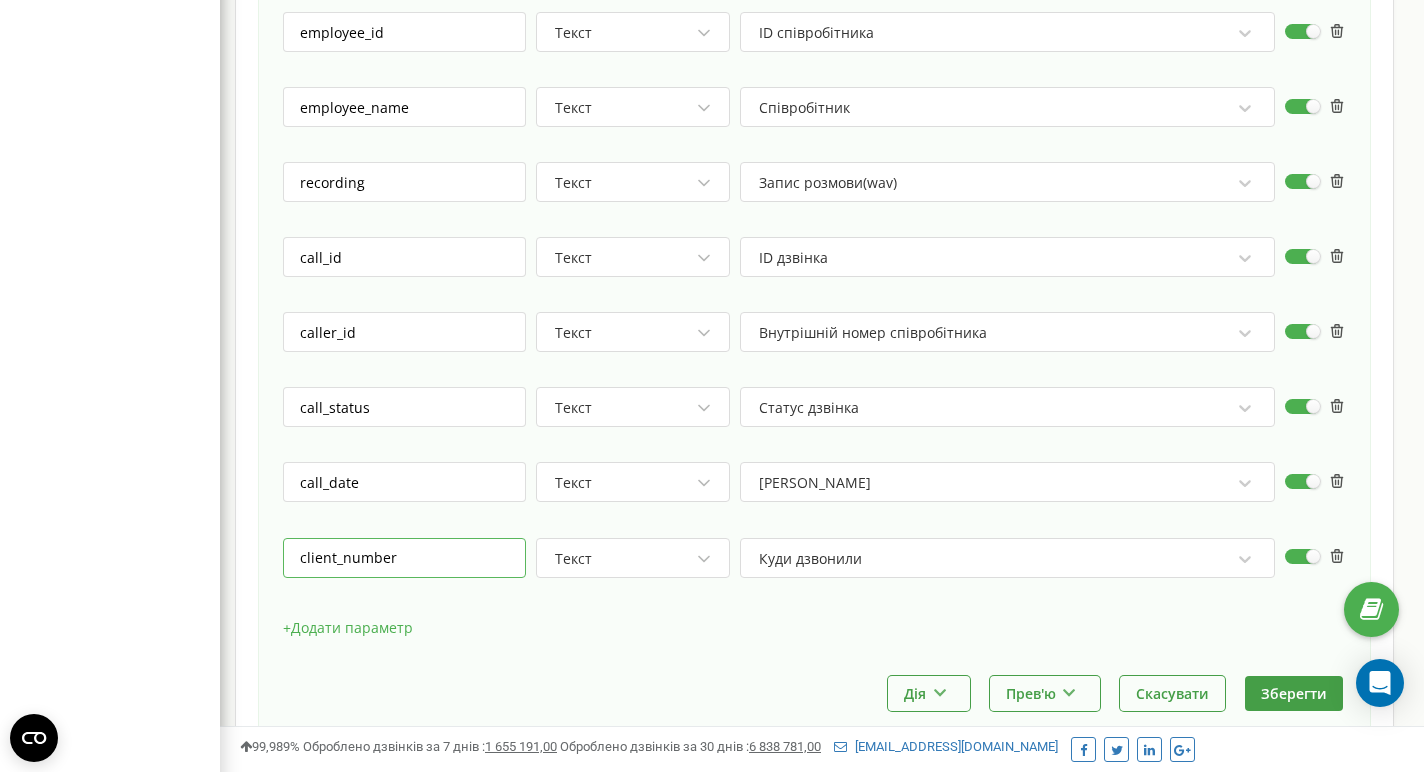 type on "client_number" 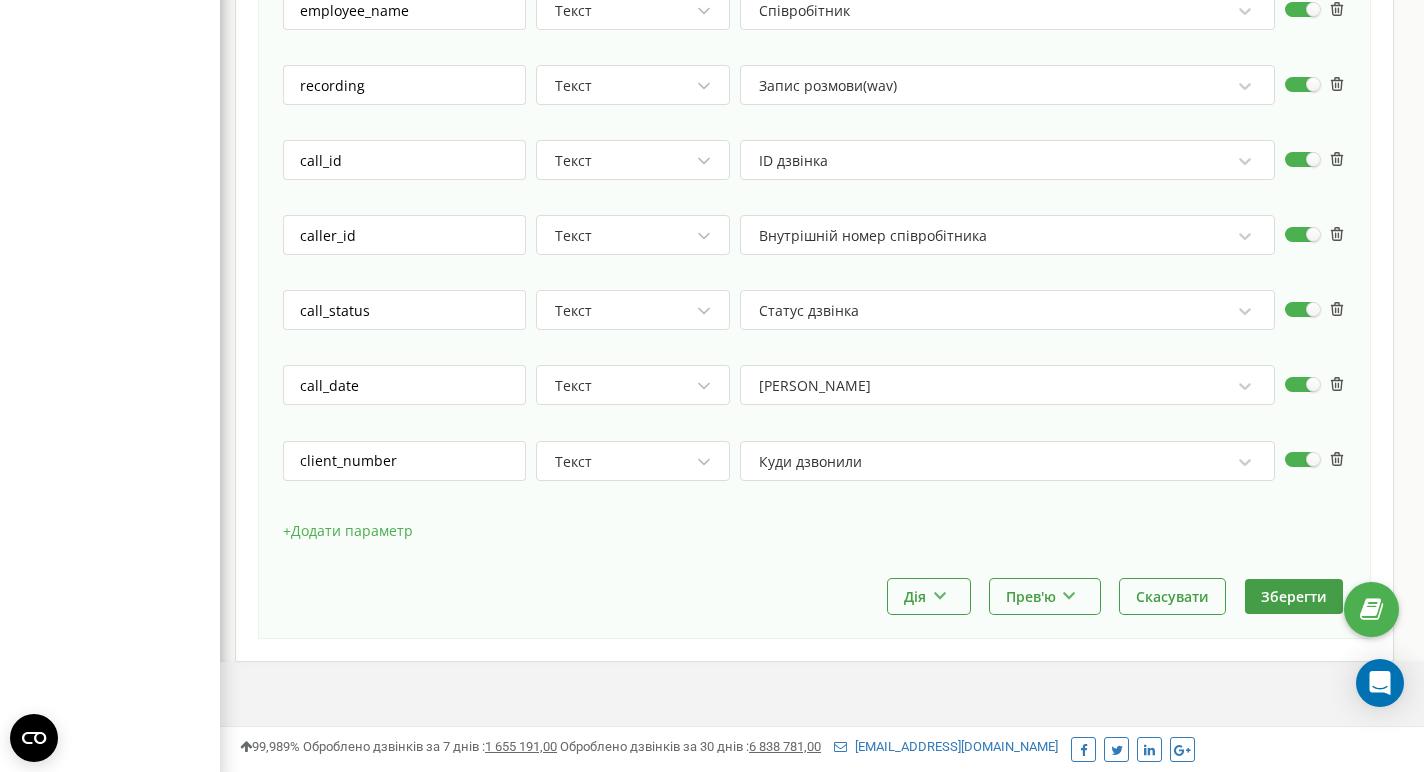 click on "Куди дзвонили" at bounding box center [1007, 461] 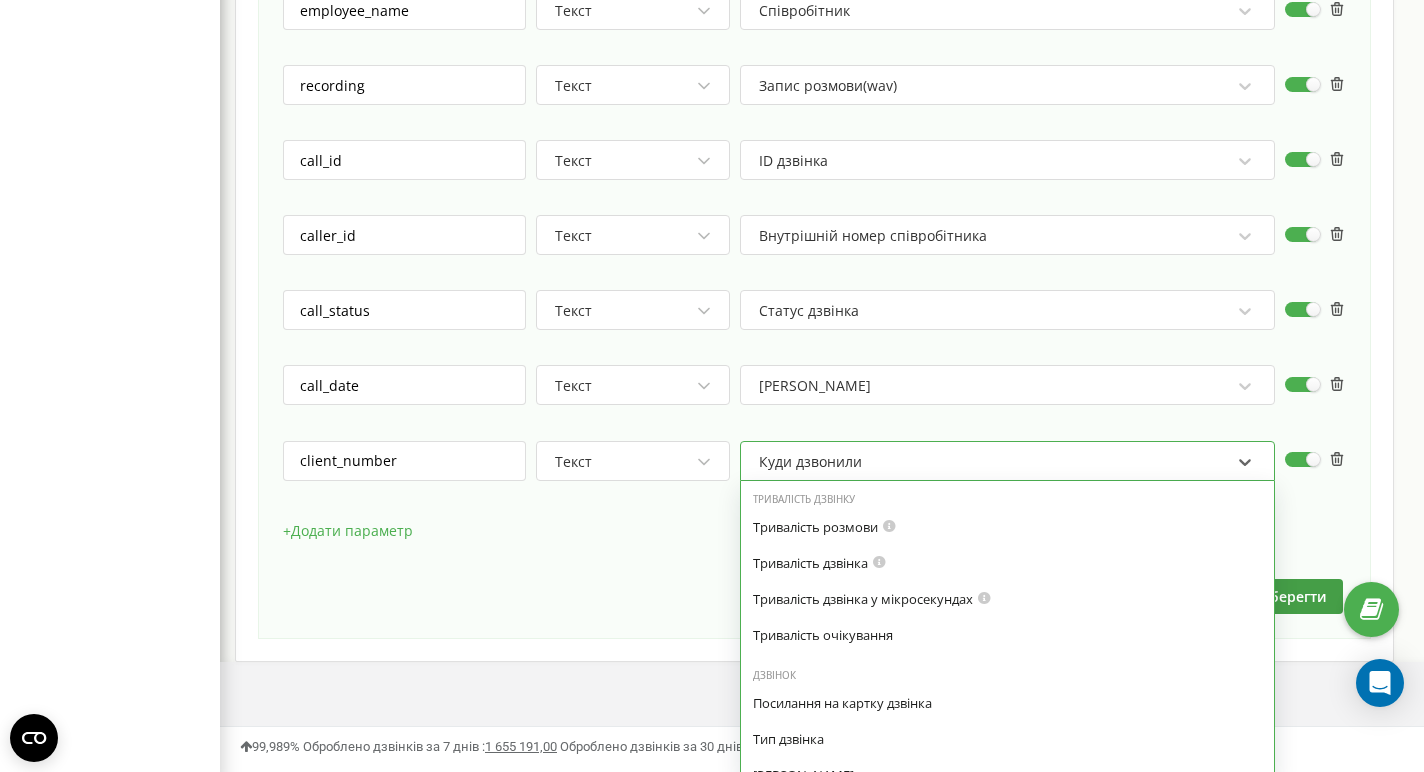 scroll, scrollTop: 1736, scrollLeft: 0, axis: vertical 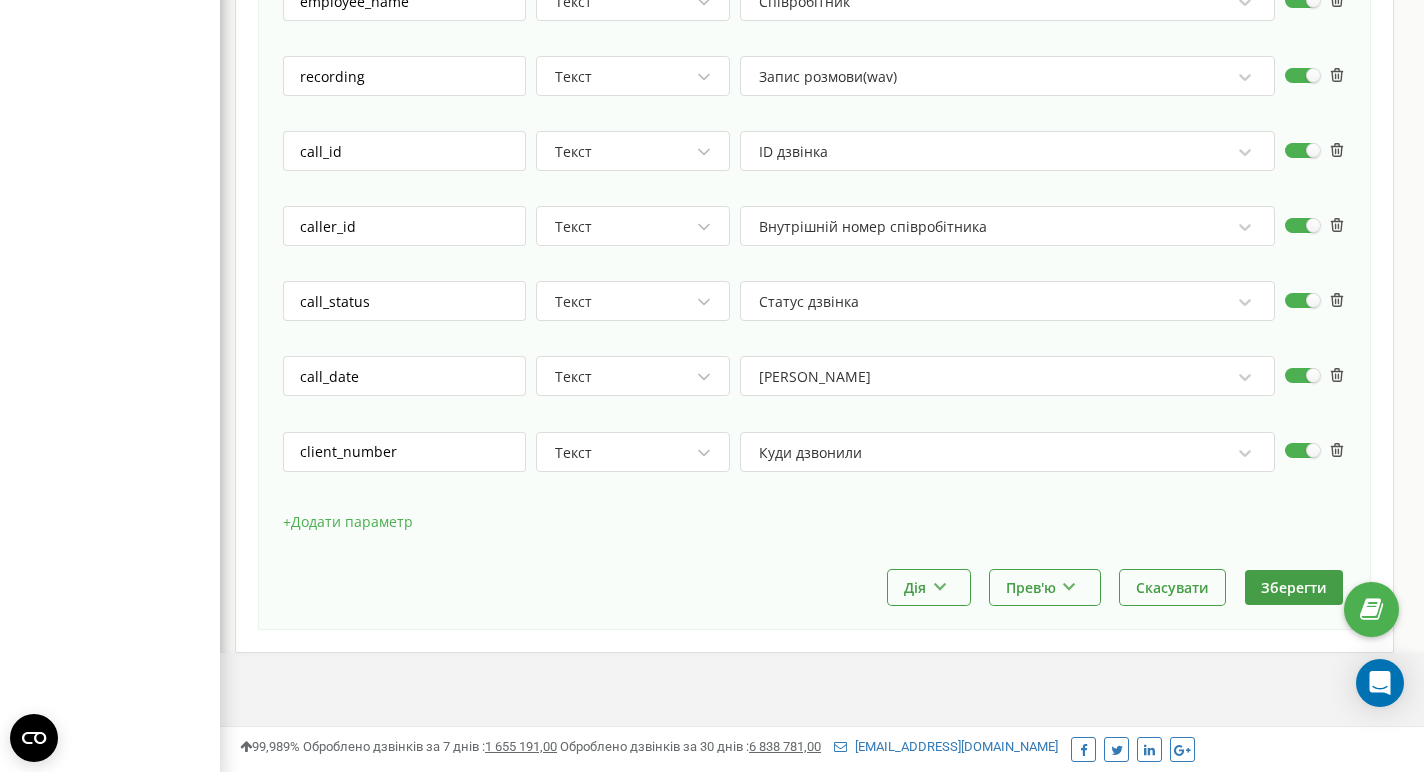 click on "Дія Зробити копію Змінити момент відправки [PERSON_NAME] Прев'ю Показати приклад Виконати та показати приклад Скасувати Зберегти" at bounding box center (814, 587) 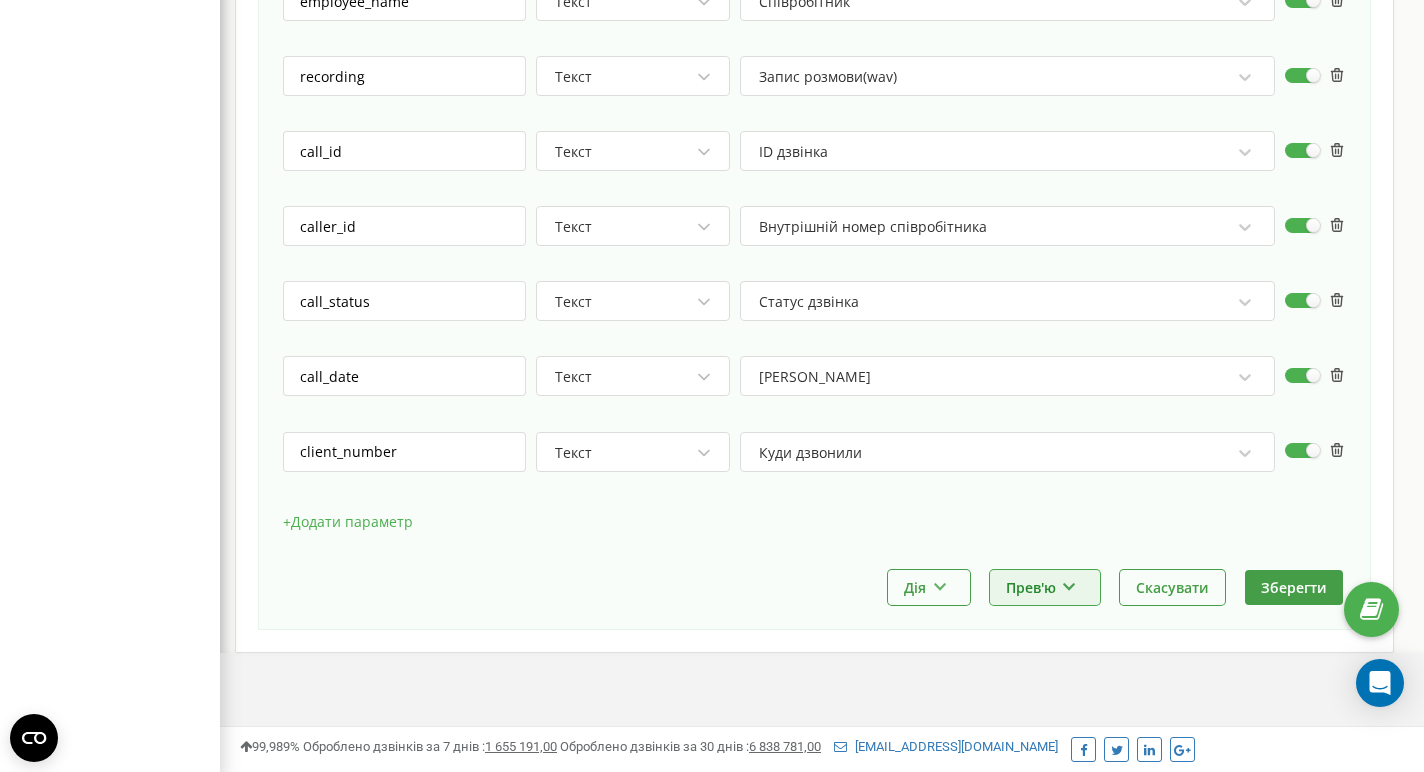 click at bounding box center [1069, 584] 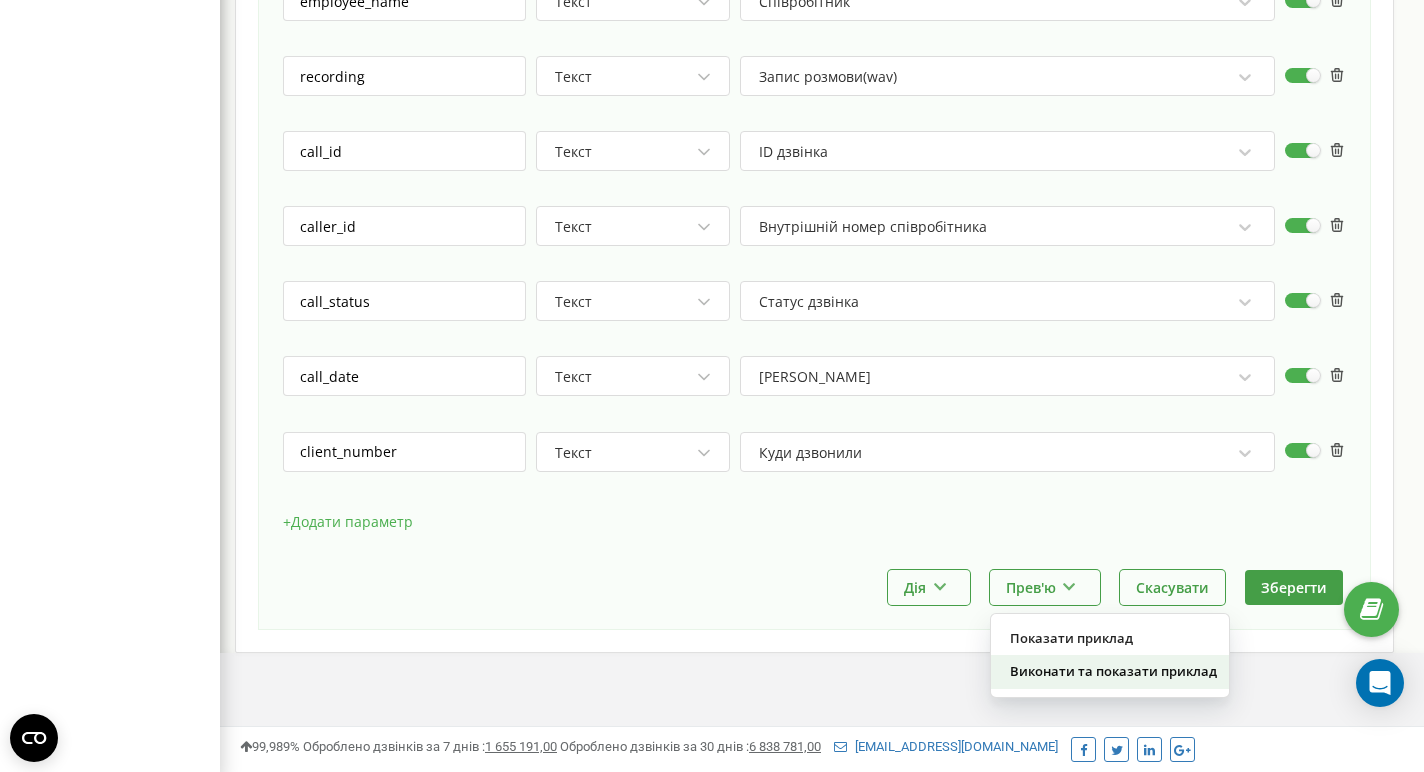 click on "Виконати та показати приклад" at bounding box center (1110, 671) 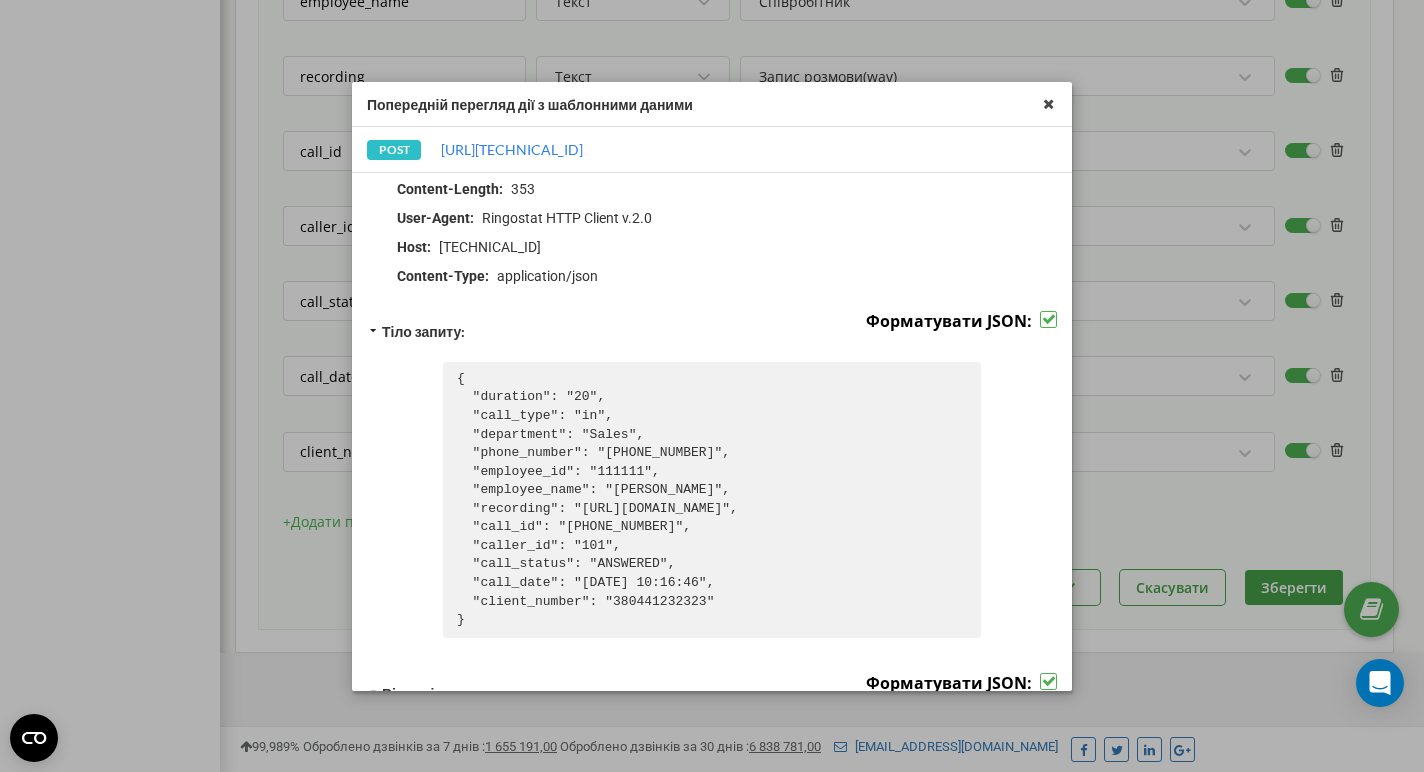 scroll, scrollTop: 62, scrollLeft: 0, axis: vertical 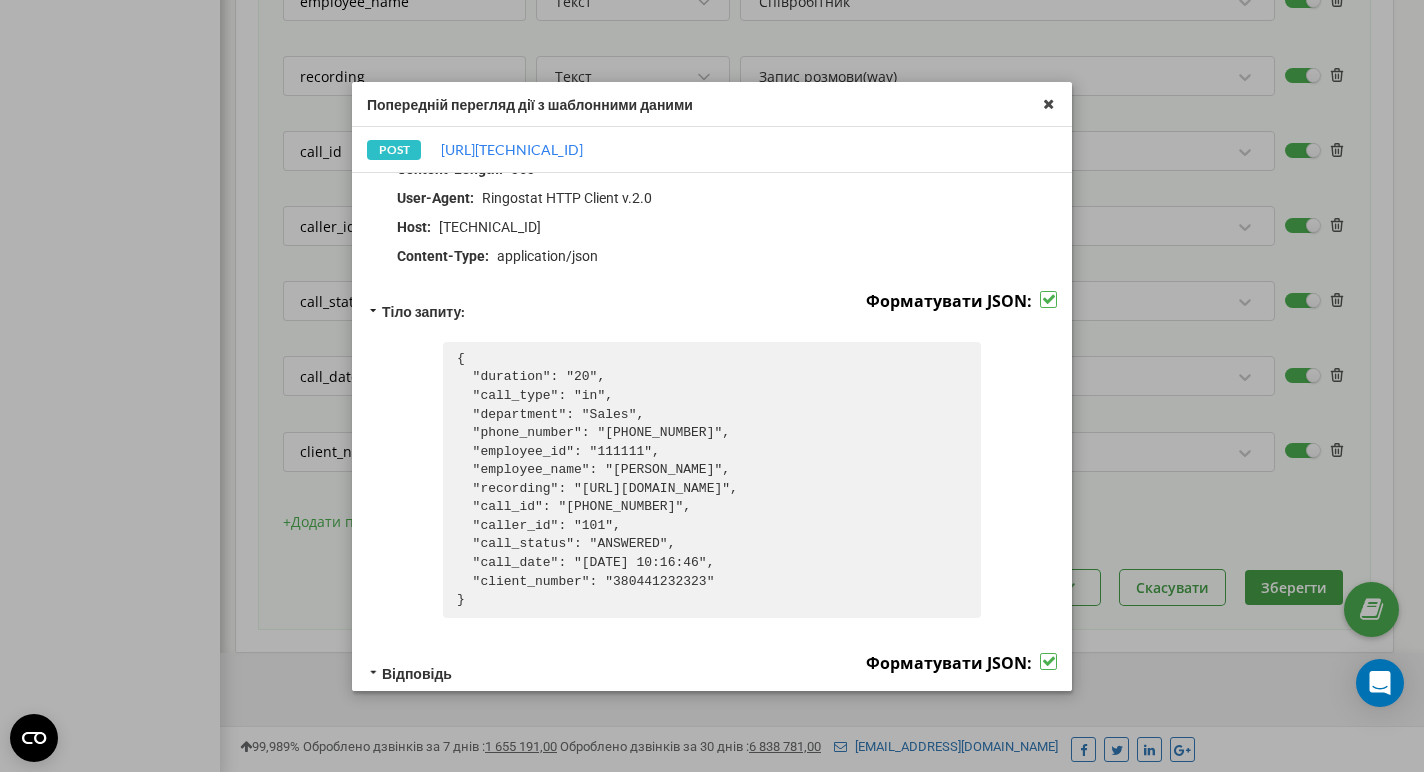 click on "{
"duration": "20",
"call_type": "in",
"department": "Sales",
"phone_number": "[PHONE_NUMBER]",
"employee_id": "111111",
"employee_name": "[PERSON_NAME]",
"recording": "[URL][DOMAIN_NAME]",
"call_id": "[PHONE_NUMBER]",
"caller_id": "101",
"call_status": "ANSWERED",
"call_date": "[DATE] 10:16:46",
"client_number": "380441232323"
}" at bounding box center [712, 480] 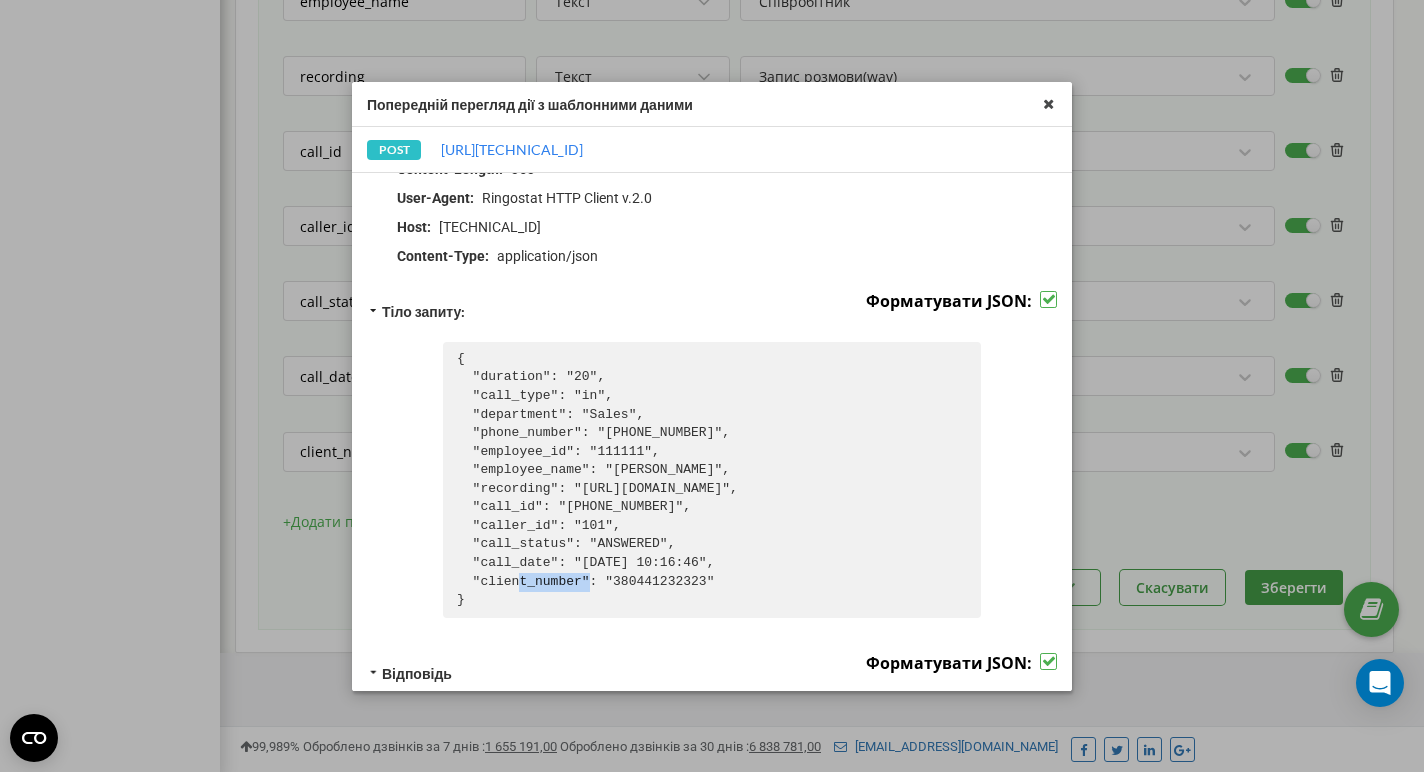 click on "{
"duration": "20",
"call_type": "in",
"department": "Sales",
"phone_number": "[PHONE_NUMBER]",
"employee_id": "111111",
"employee_name": "[PERSON_NAME]",
"recording": "[URL][DOMAIN_NAME]",
"call_id": "[PHONE_NUMBER]",
"caller_id": "101",
"call_status": "ANSWERED",
"call_date": "[DATE] 10:16:46",
"client_number": "380441232323"
}" at bounding box center (712, 480) 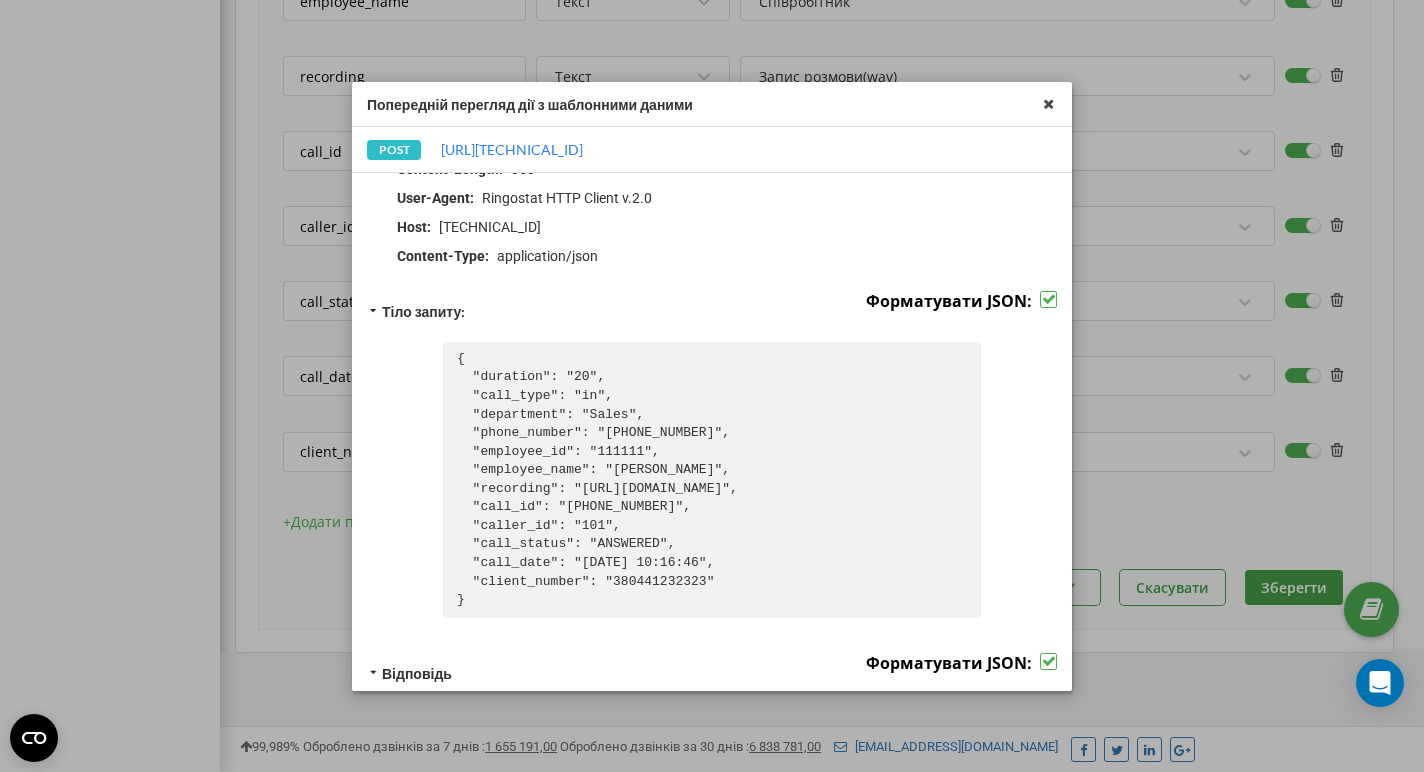 click on "{
"duration": "20",
"call_type": "in",
"department": "Sales",
"phone_number": "[PHONE_NUMBER]",
"employee_id": "111111",
"employee_name": "[PERSON_NAME]",
"recording": "[URL][DOMAIN_NAME]",
"call_id": "[PHONE_NUMBER]",
"caller_id": "101",
"call_status": "ANSWERED",
"call_date": "[DATE] 10:16:46",
"client_number": "380441232323"
}" at bounding box center (712, 480) 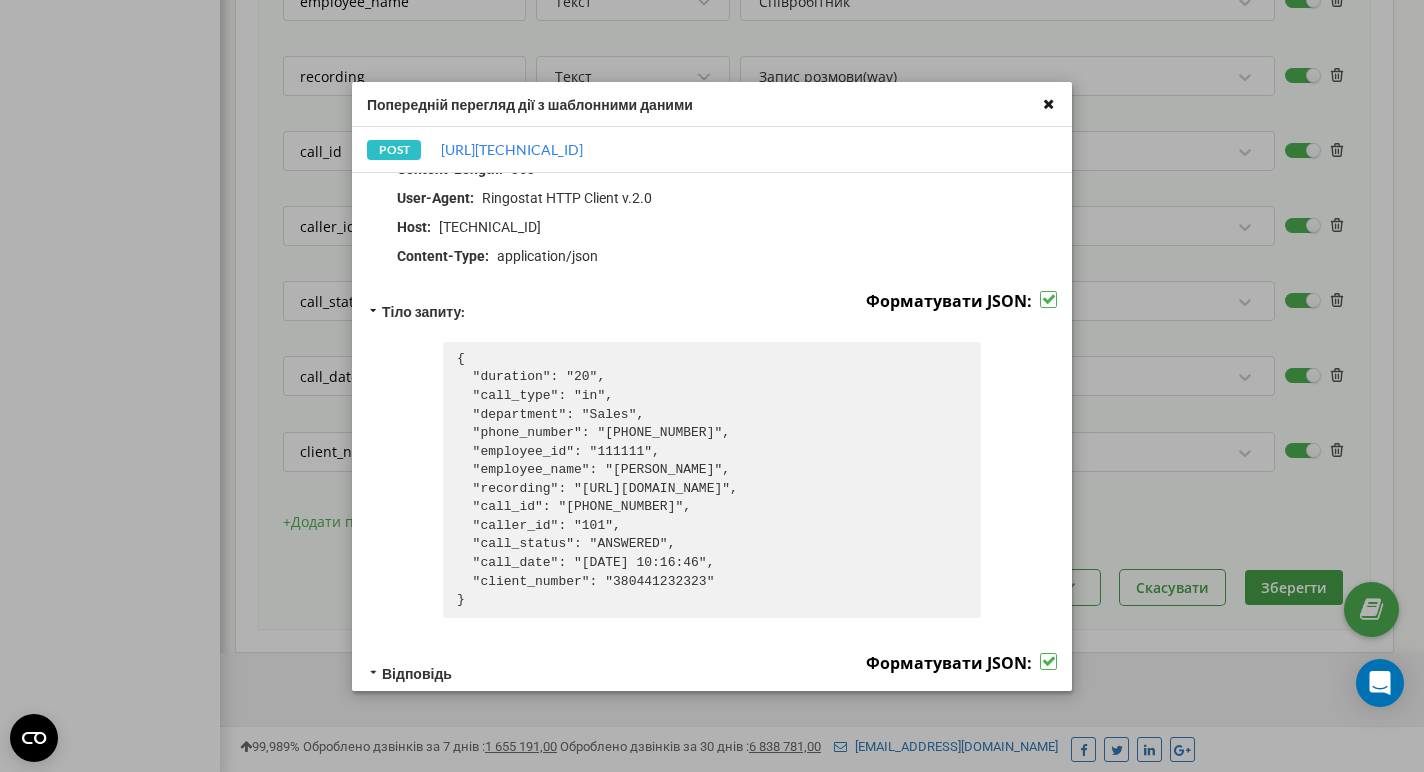 click at bounding box center [1048, 103] 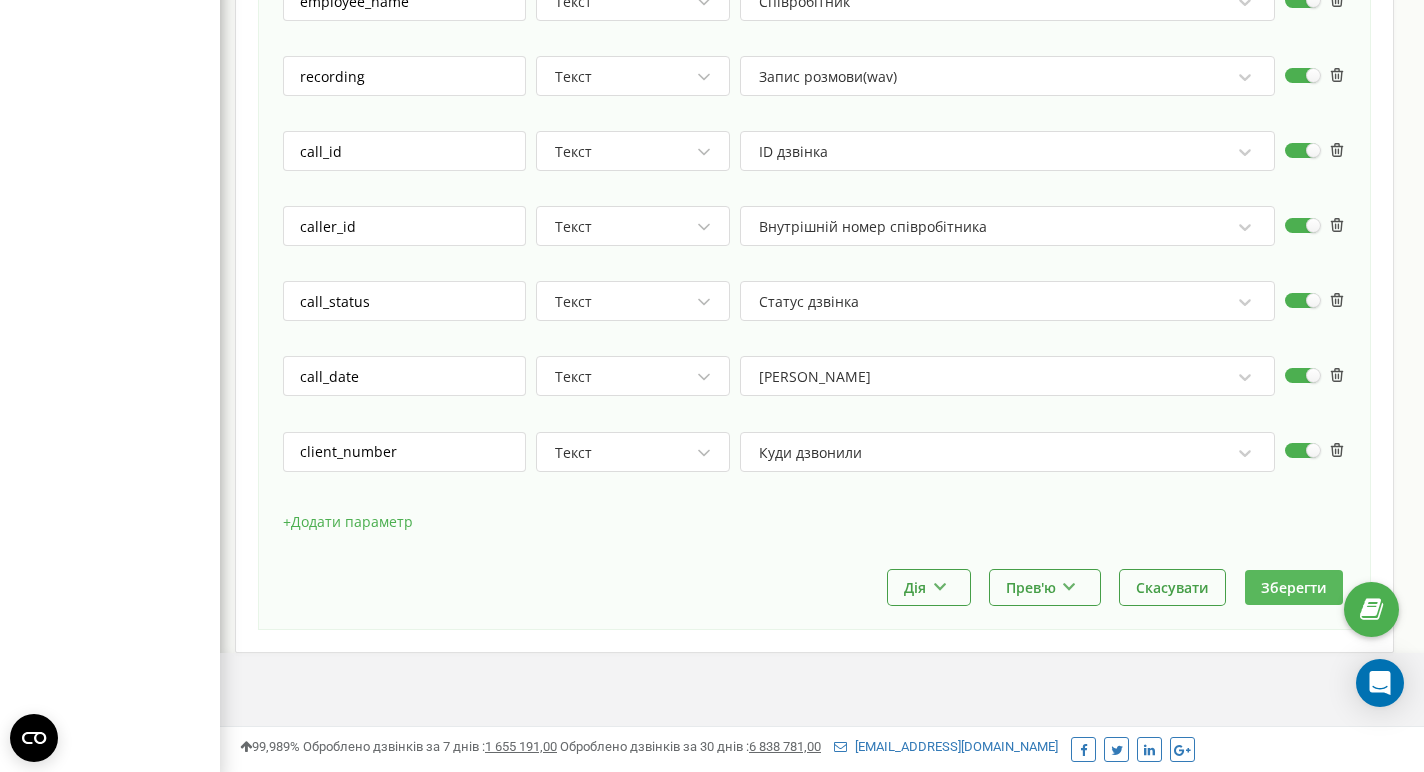 click on "Зберегти" at bounding box center (1294, 587) 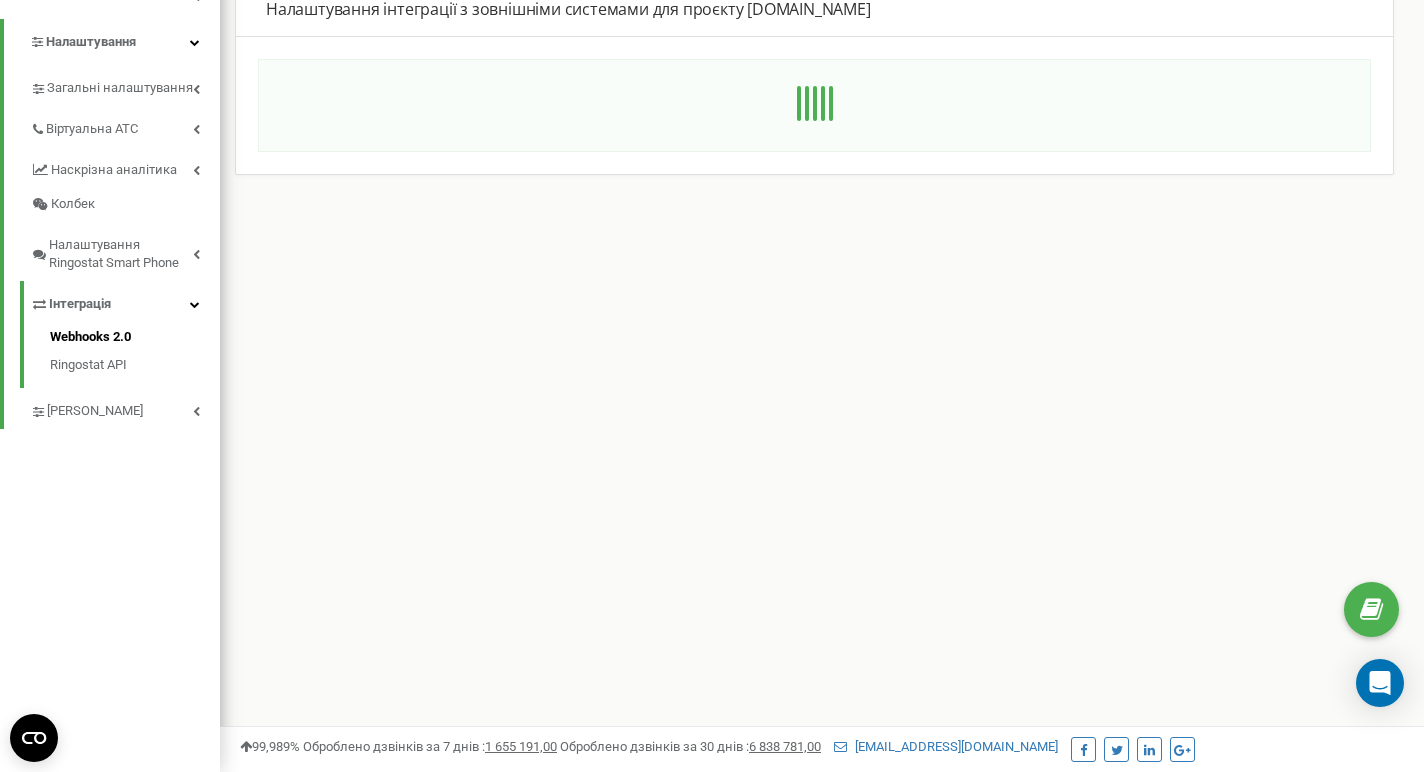 scroll, scrollTop: 0, scrollLeft: 0, axis: both 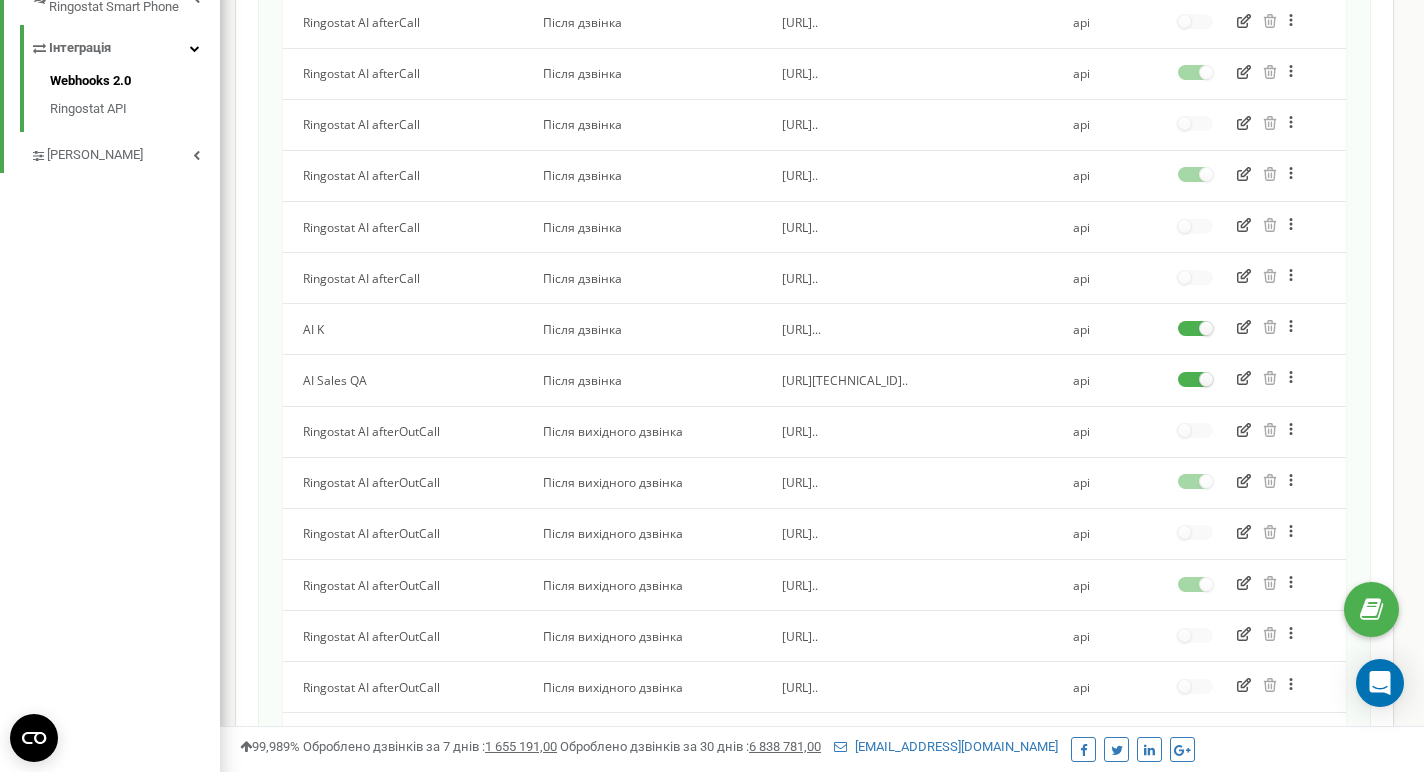 click 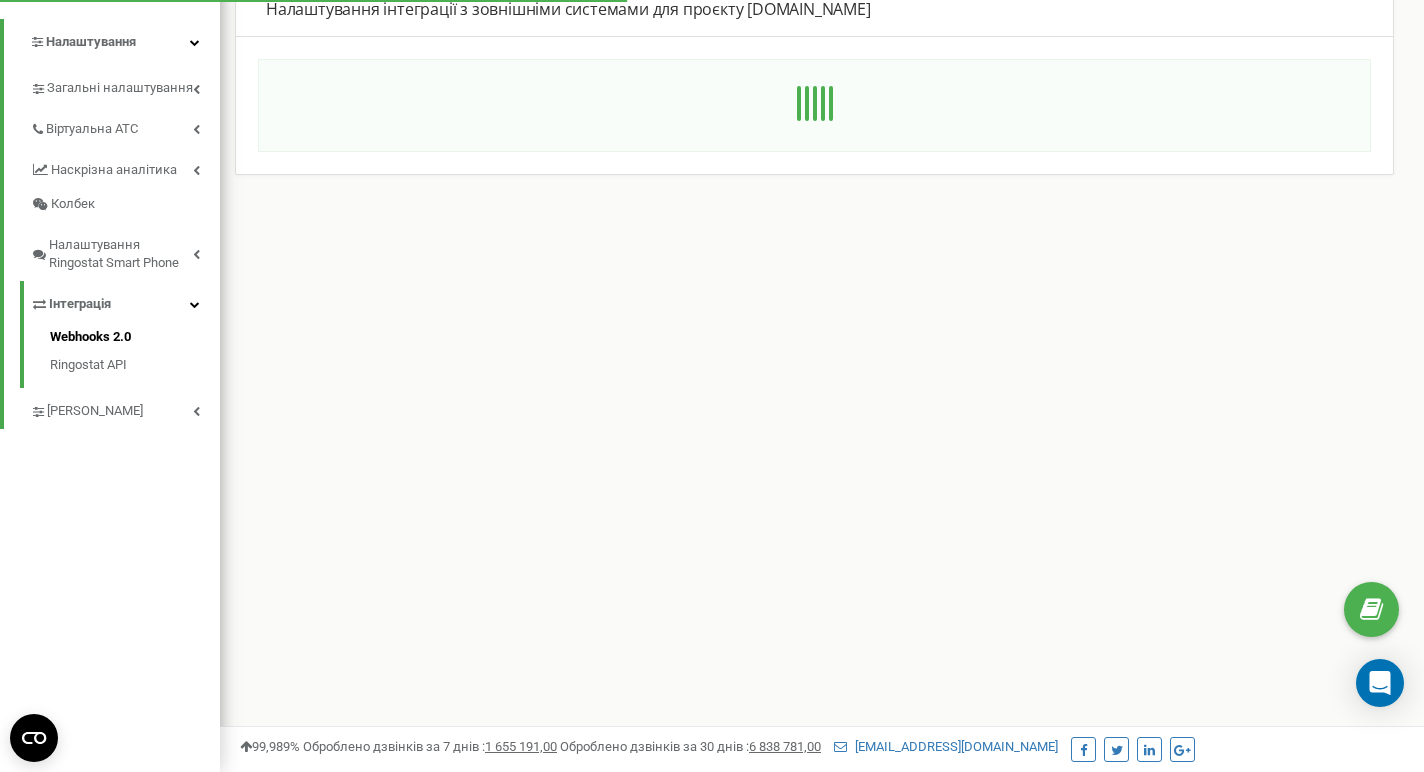 scroll, scrollTop: 0, scrollLeft: 0, axis: both 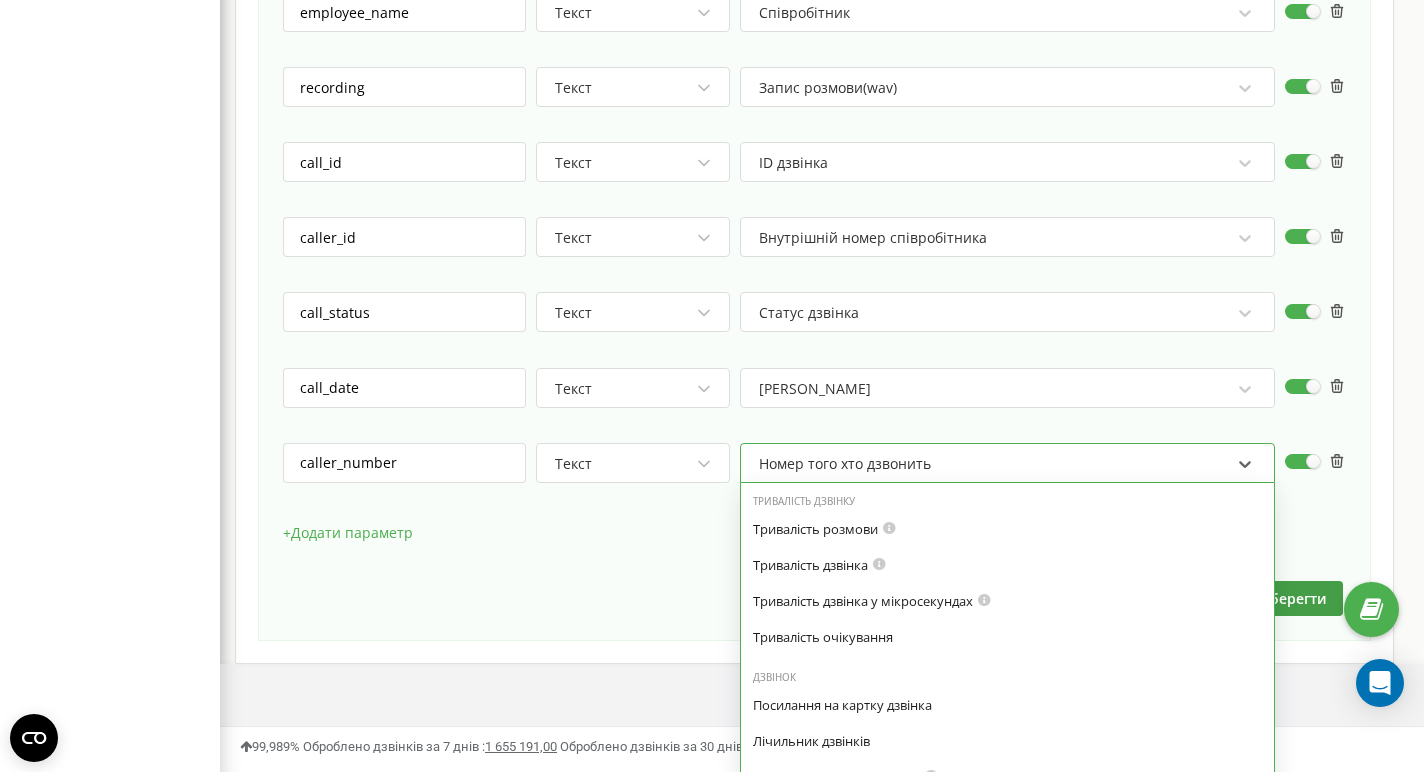 click on "option Запис розмови(wav) focused, 0 of 7. 48 results available. Use Up and Down to choose options, press Enter to select the currently focused option, press Escape to exit the menu, press Tab to select the option and exit the menu. Номер того хто дзвонить Тривалість дзвінку Тривалість розмови Тривалість дзвінка Тривалість дзвінка у мікросекундах Тривалість очікування Дзвінок Посилання на картку дзвінка Лічильник дзвінків Назва схеми переадресації Тип дзвінка Дата дзвінка Дата дзвінка в мікросекундах ID дзвінка З ким з'єднано Відділ Статус дзвінка Куди дзвонили Номер у форматі E.164 Email співробітника Співробітник Додатковий номер ID дзвінка" at bounding box center (1007, 463) 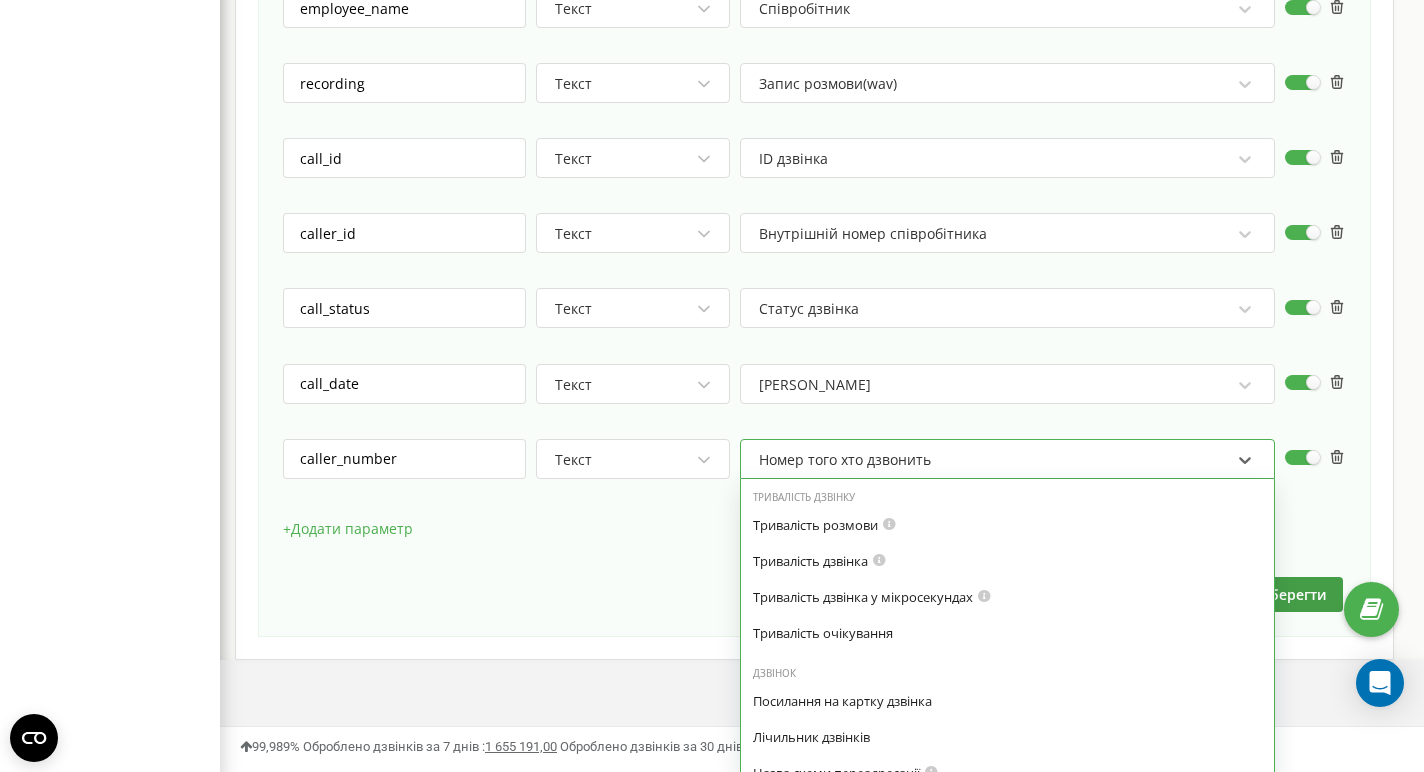 scroll, scrollTop: 961, scrollLeft: 0, axis: vertical 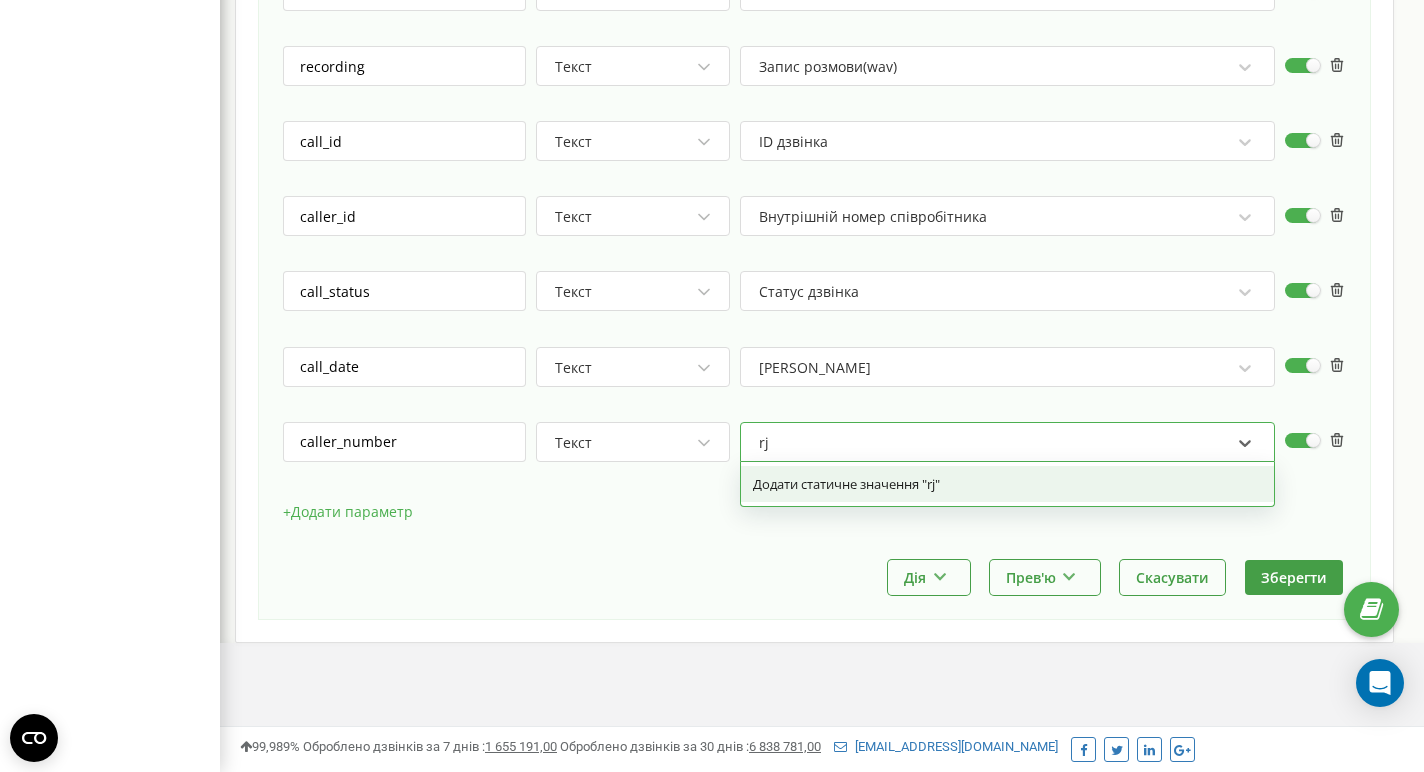 type on "r" 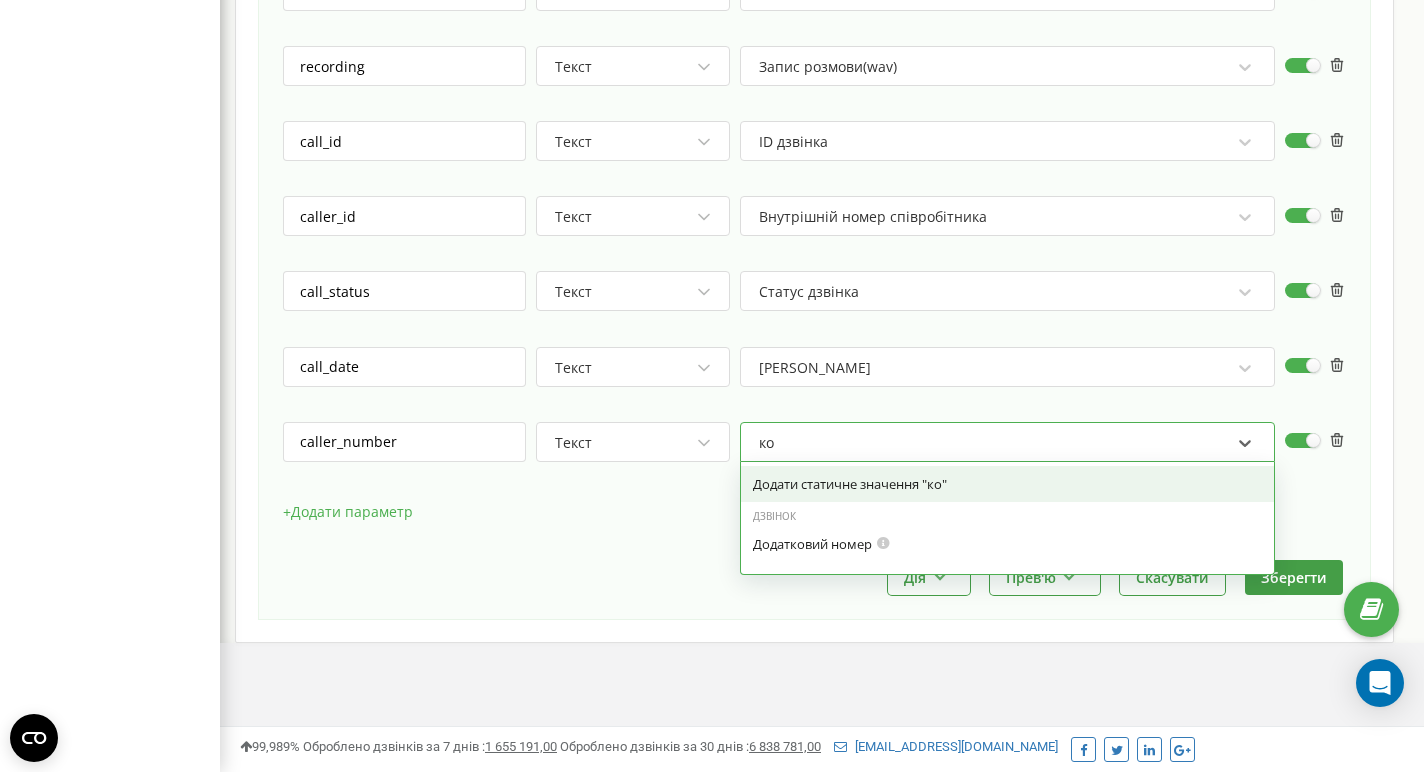 type on "ком" 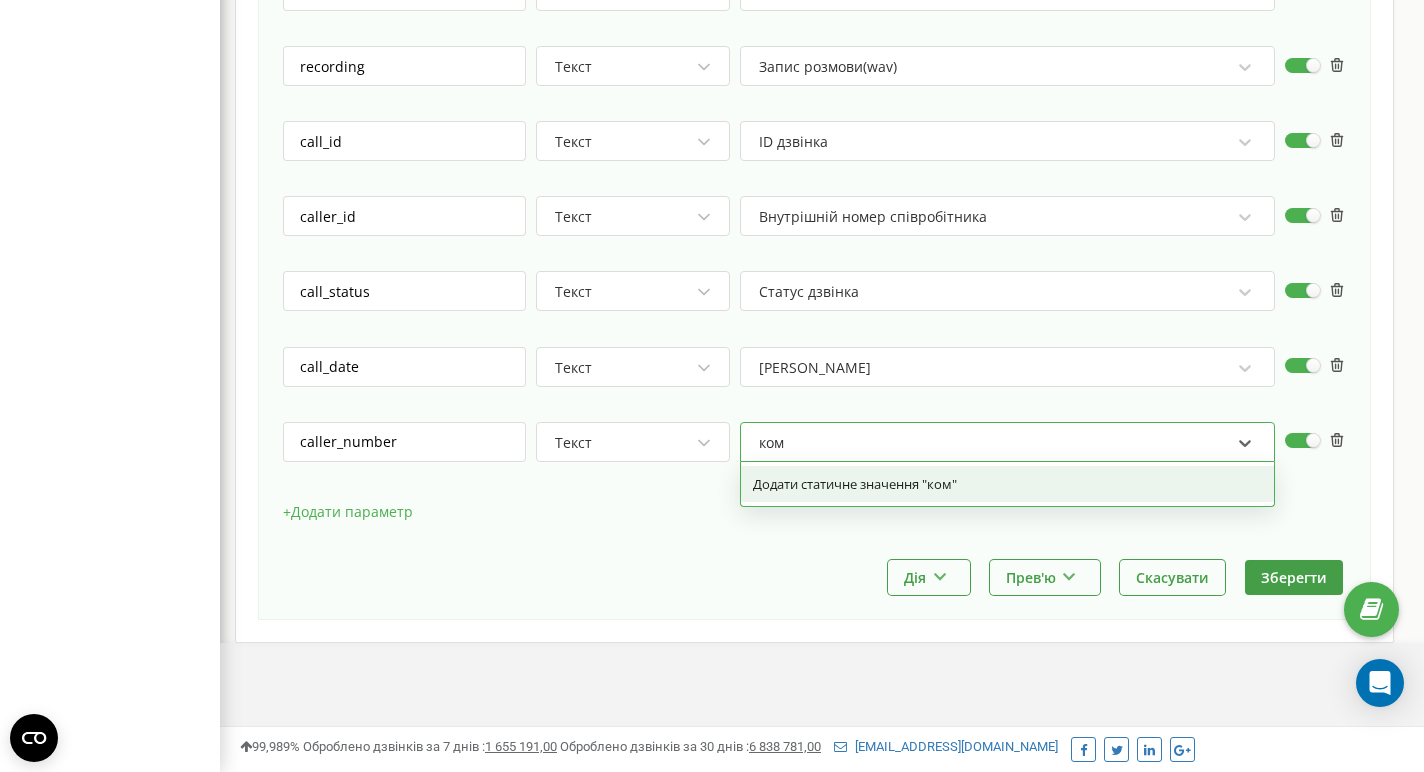 type 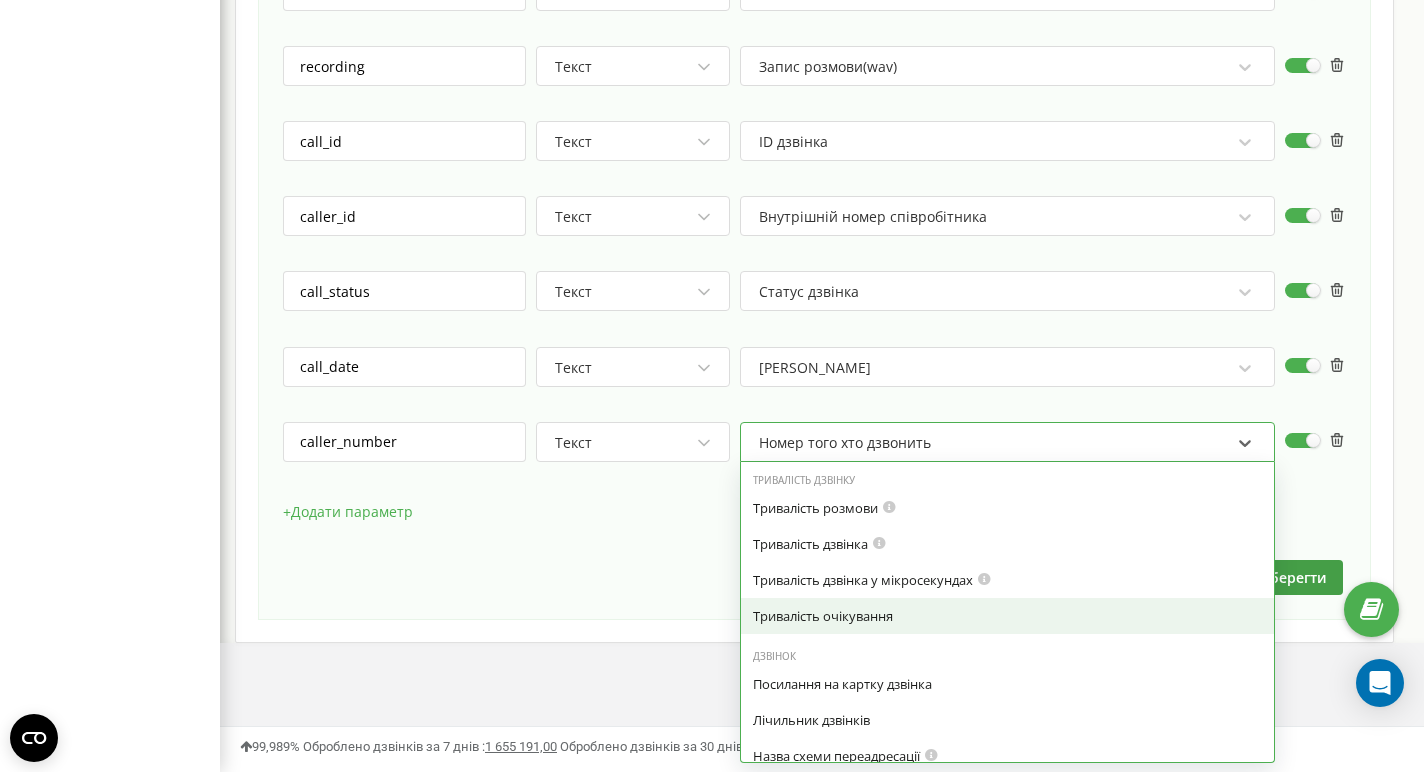 scroll, scrollTop: 29, scrollLeft: 0, axis: vertical 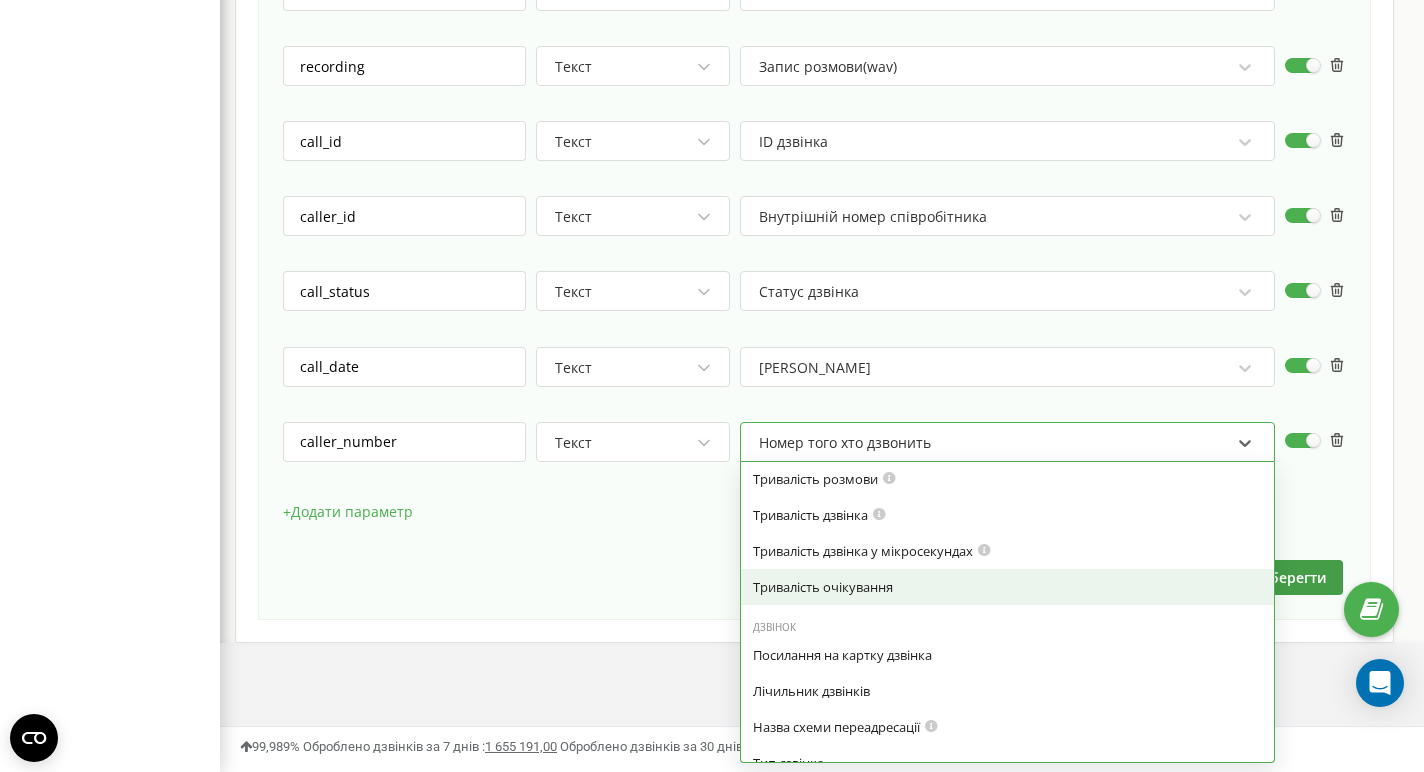 click on "Дія Зробити копію Змінити момент відправки [PERSON_NAME] Прев'ю Показати приклад Виконати та показати приклад Скасувати Зберегти" at bounding box center [814, 577] 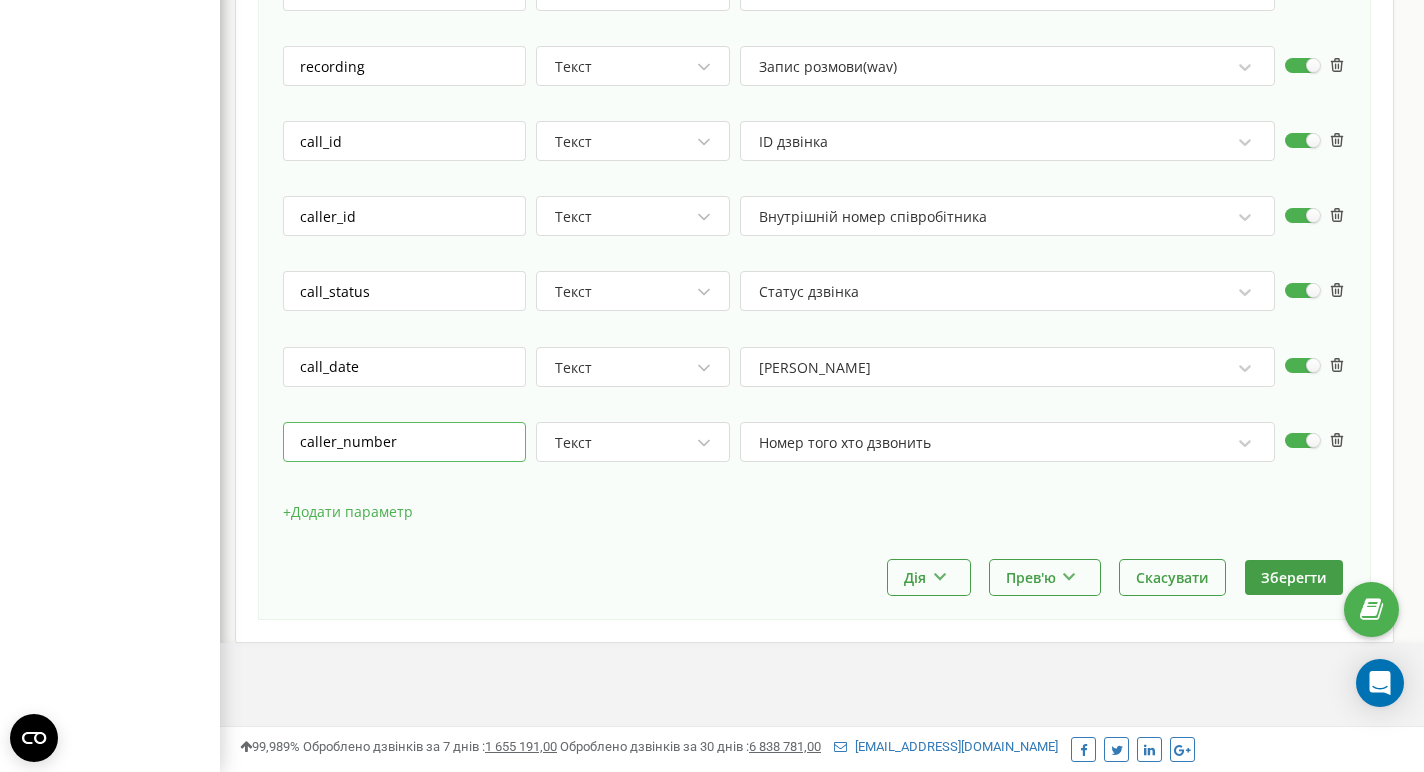 click on "caller_number" at bounding box center (404, 442) 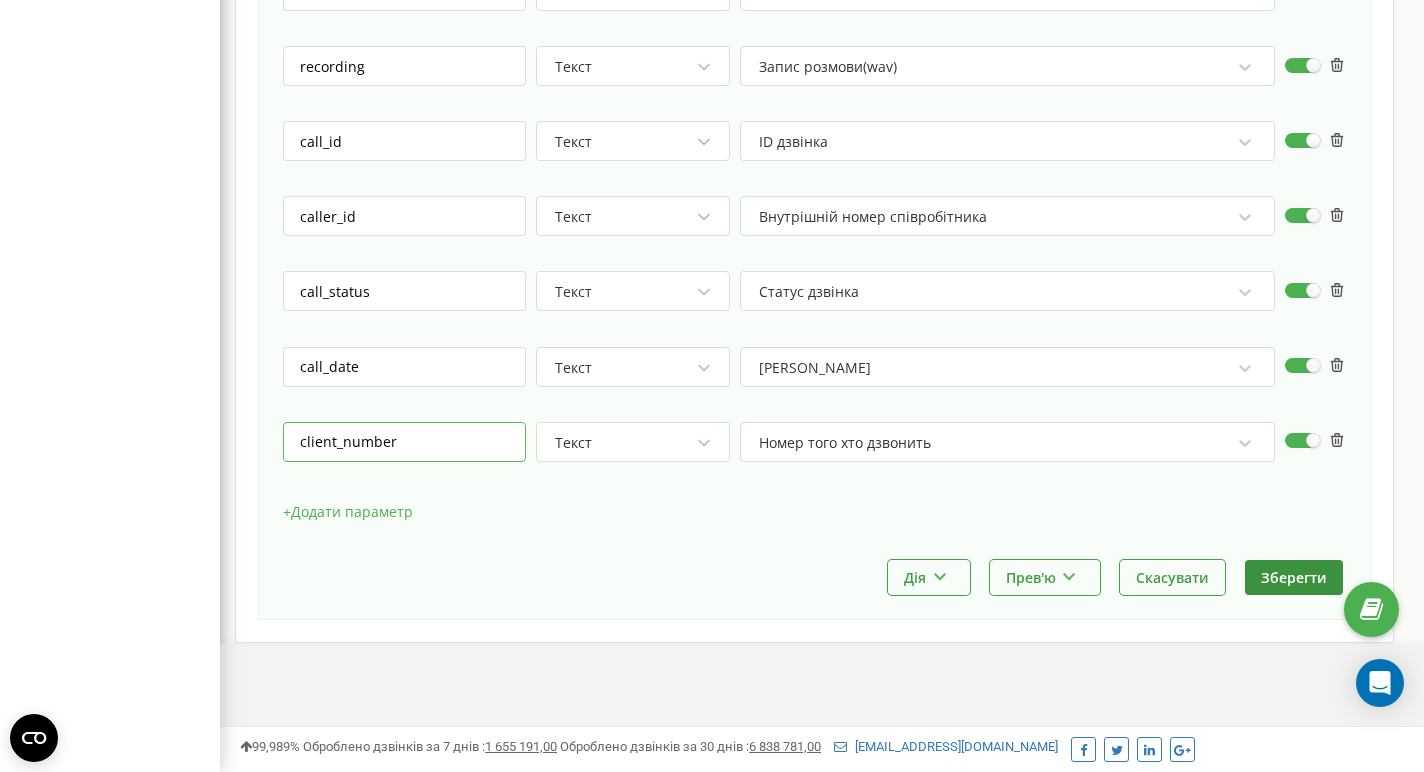 type on "client_number" 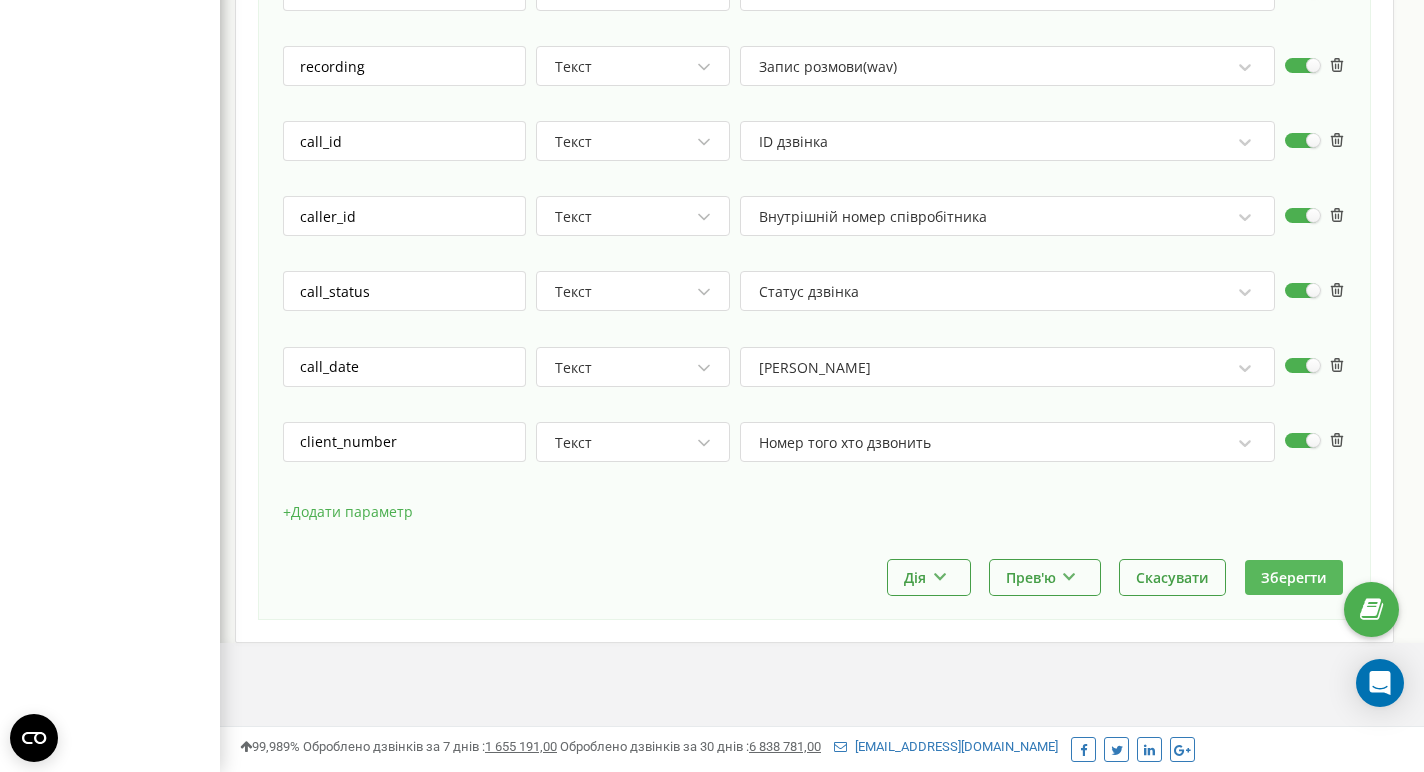 click on "Зберегти" at bounding box center (1294, 577) 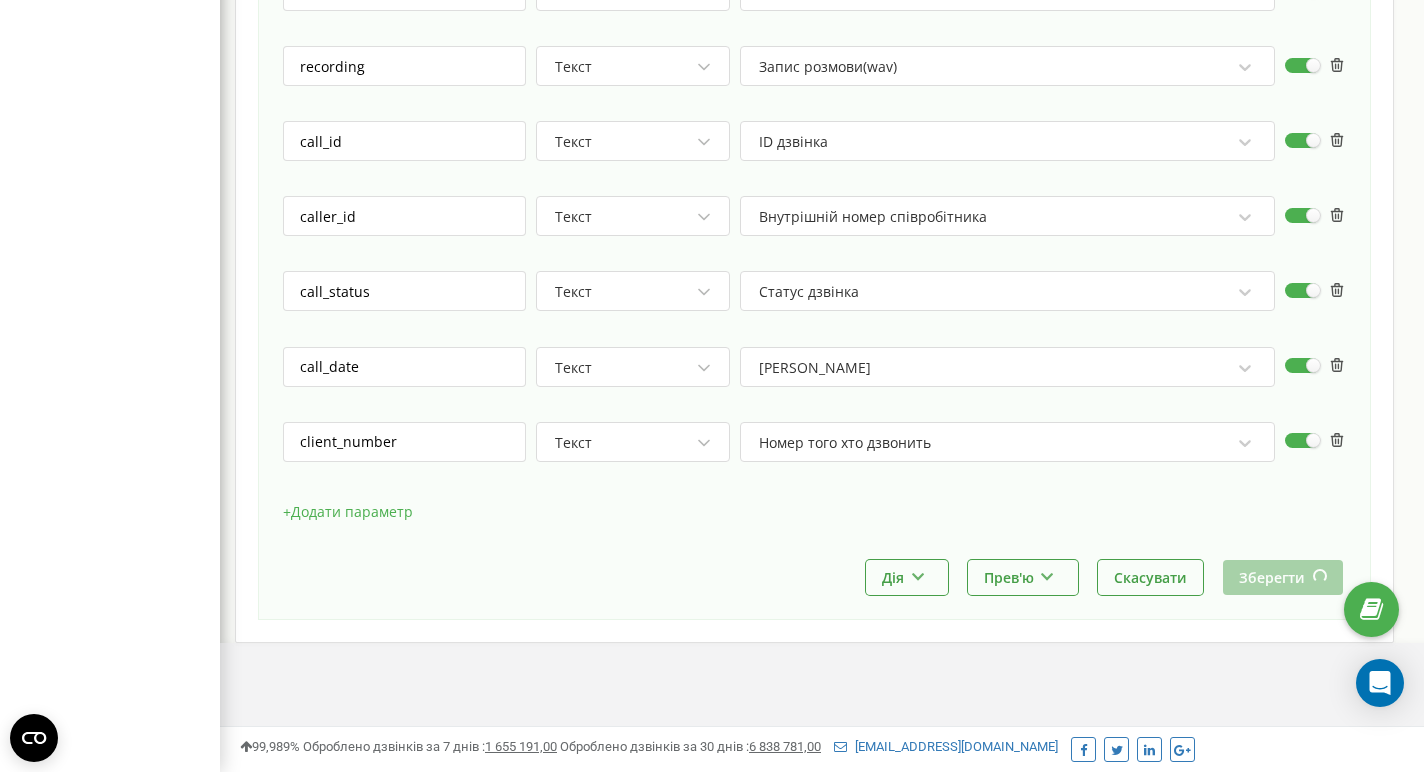 scroll, scrollTop: 1200, scrollLeft: 1204, axis: both 